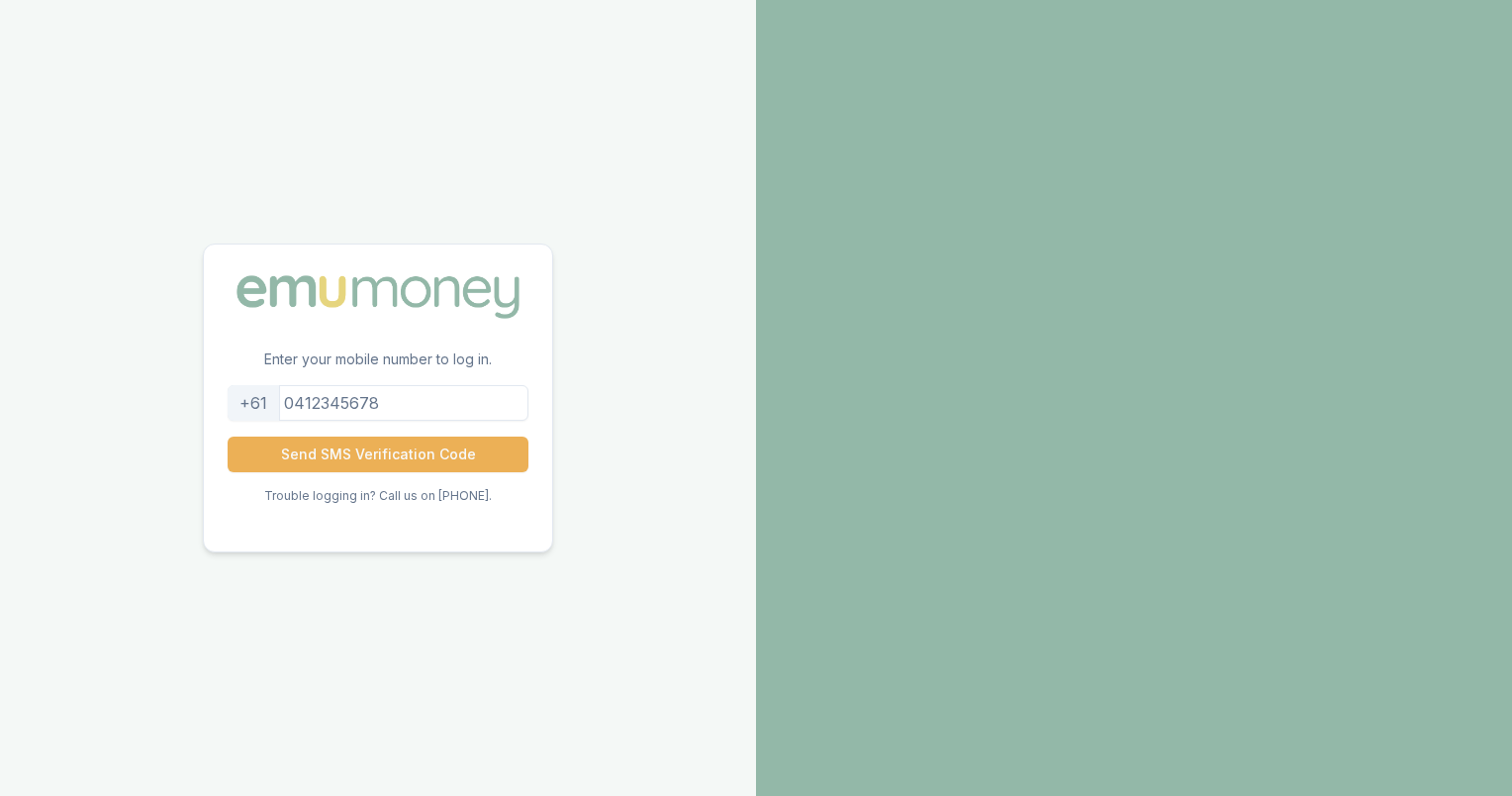 scroll, scrollTop: 0, scrollLeft: 0, axis: both 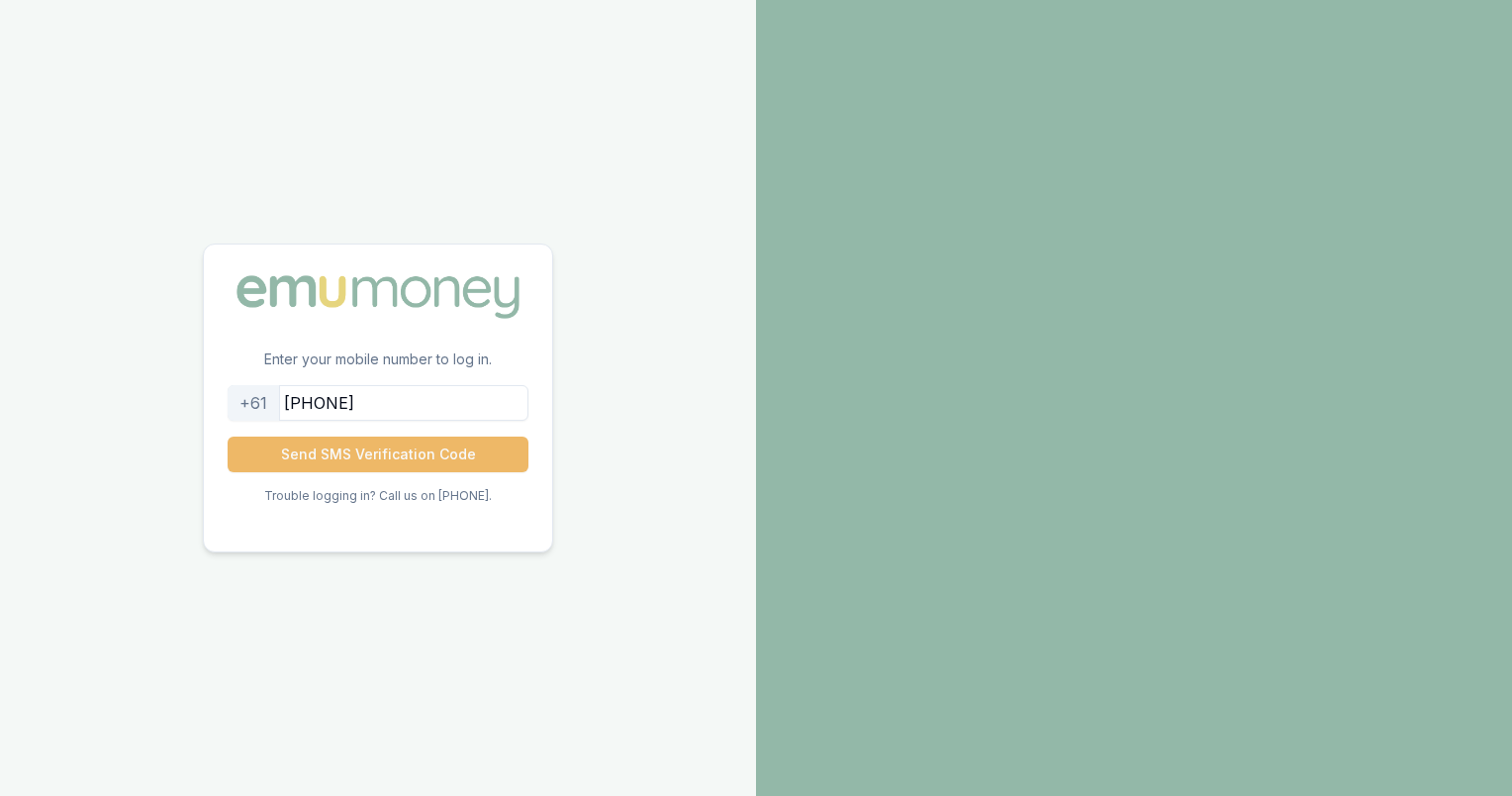 click on "Send SMS Verification Code" at bounding box center (378, 454) 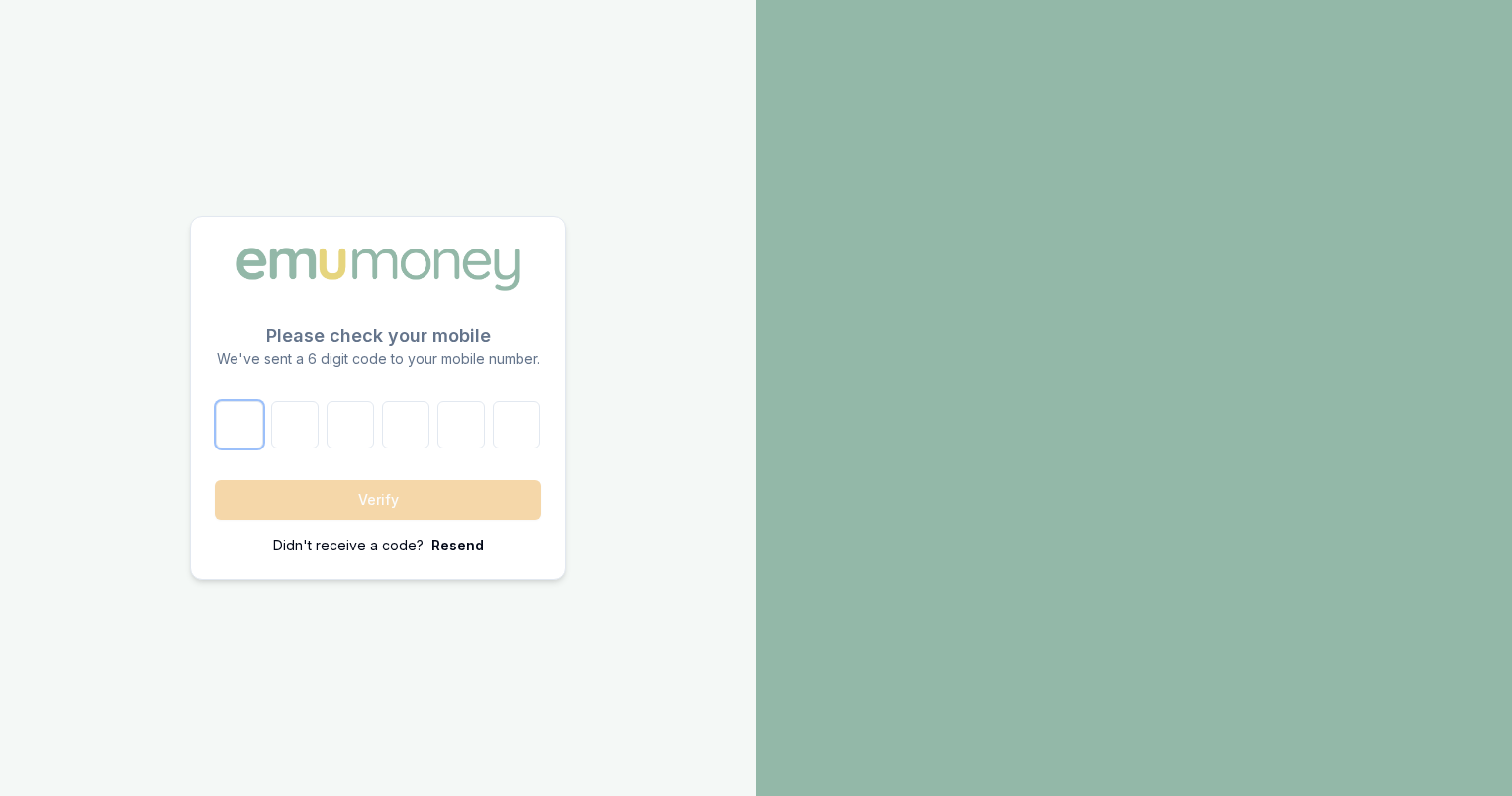 click at bounding box center [239, 425] 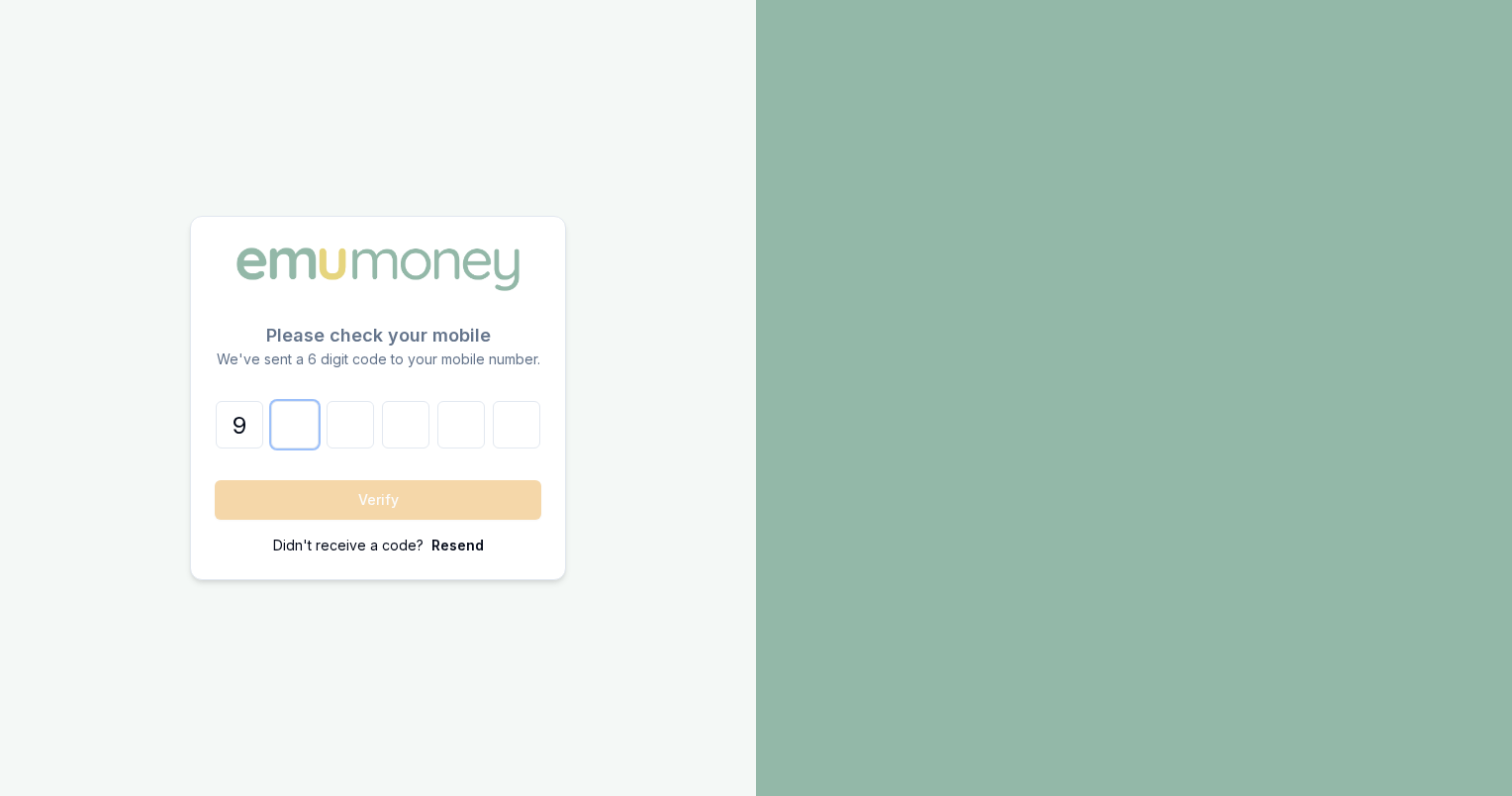 type on "5" 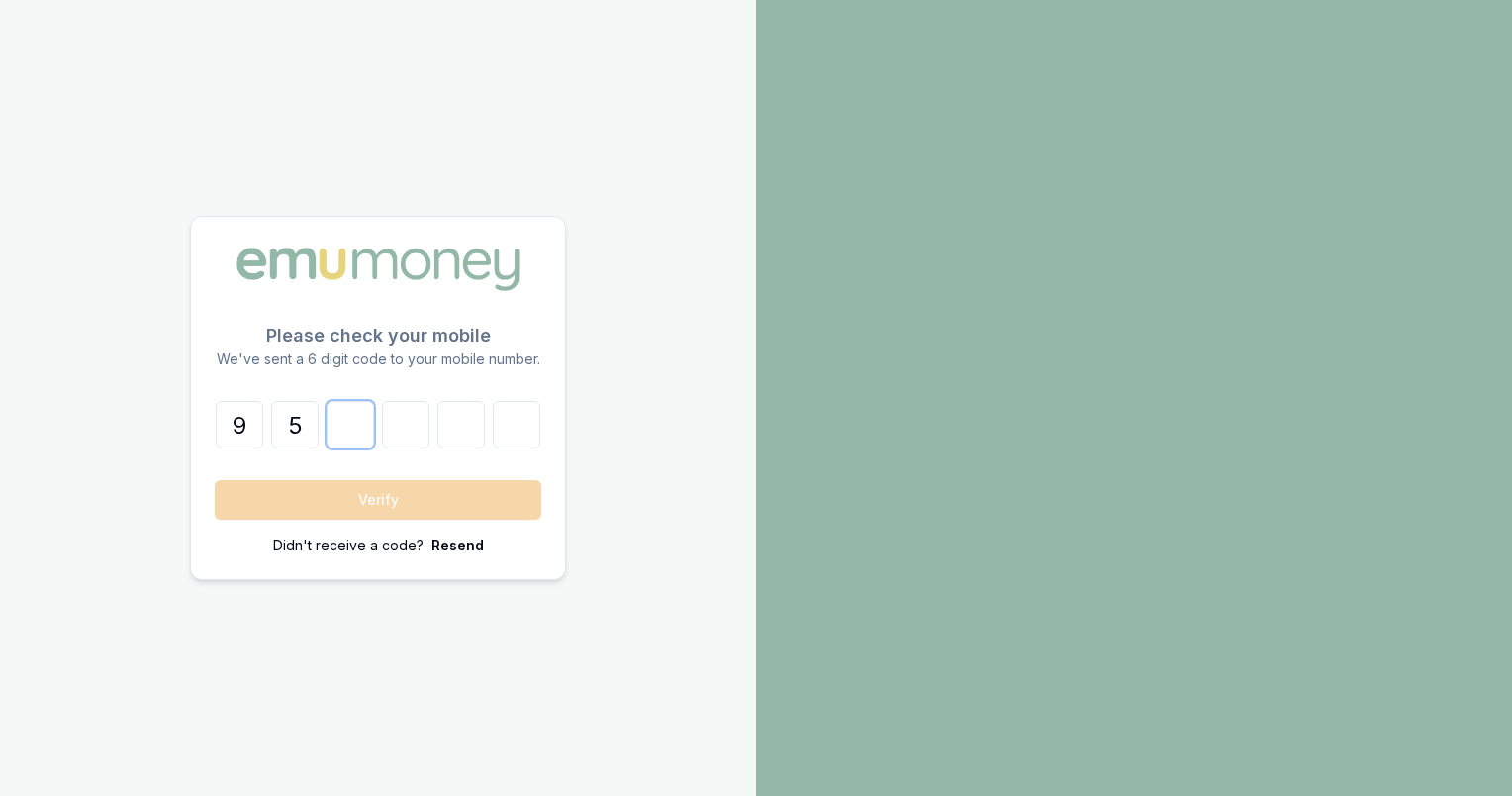 type on "6" 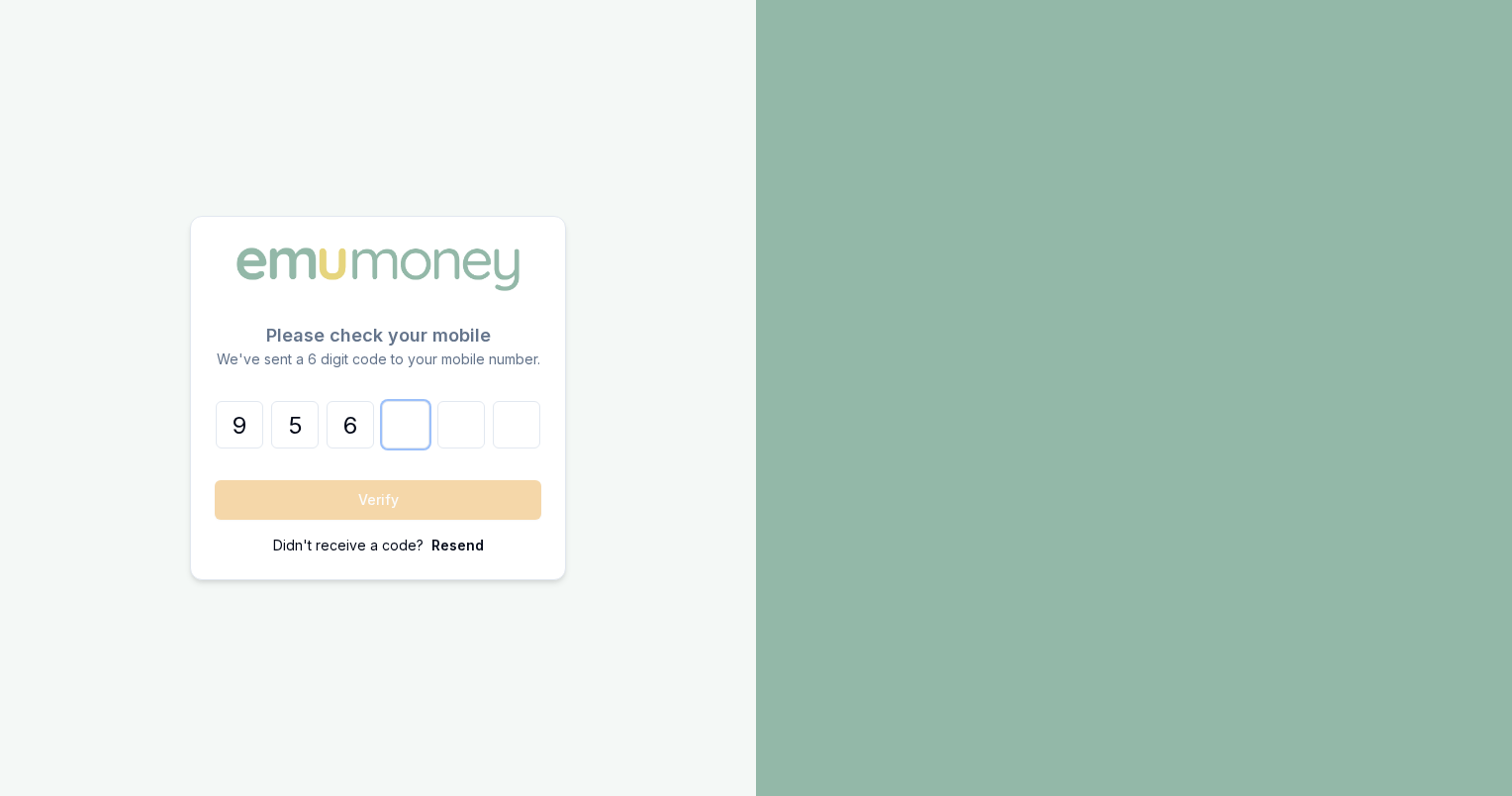type on "9" 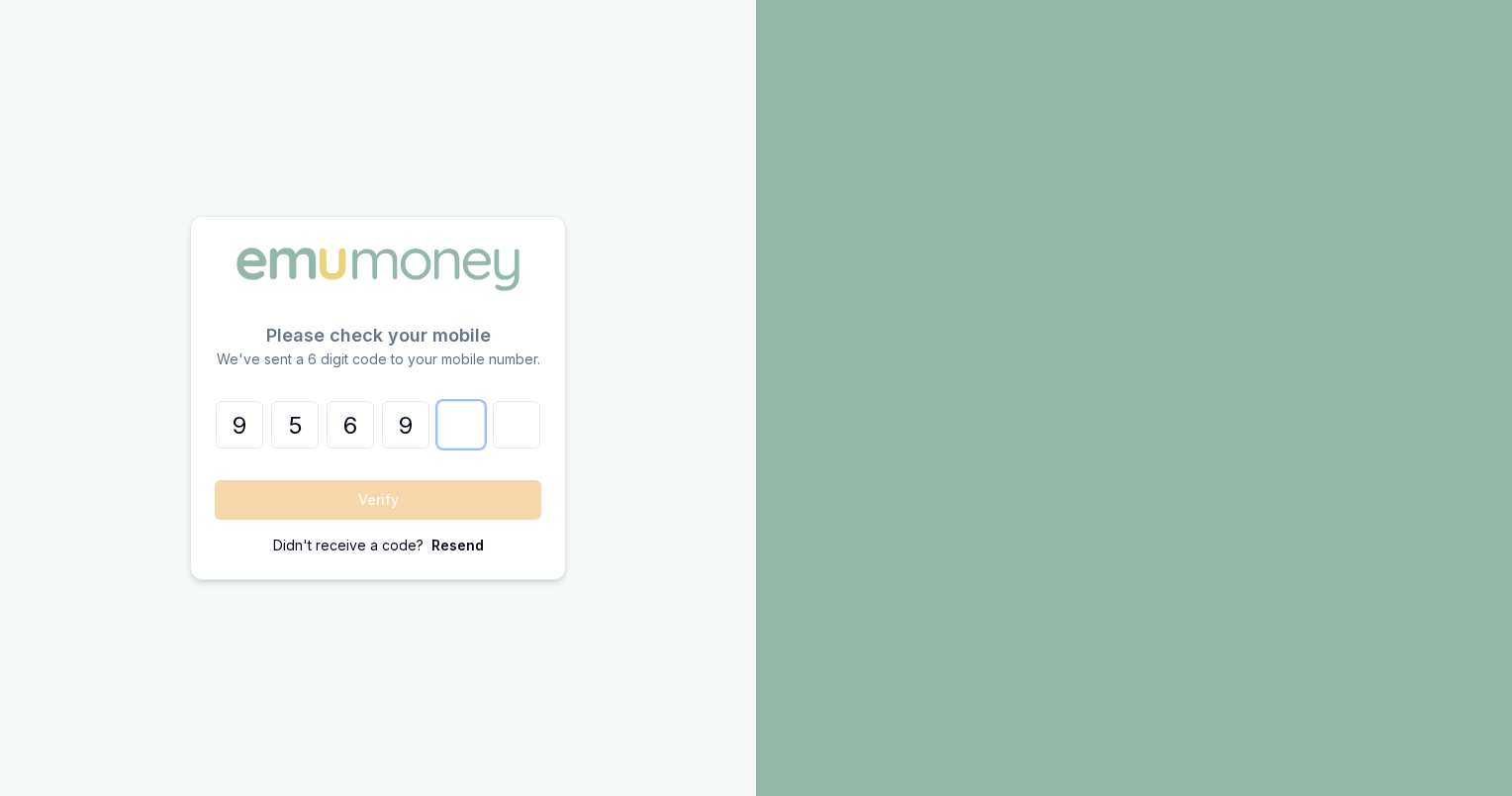 type on "3" 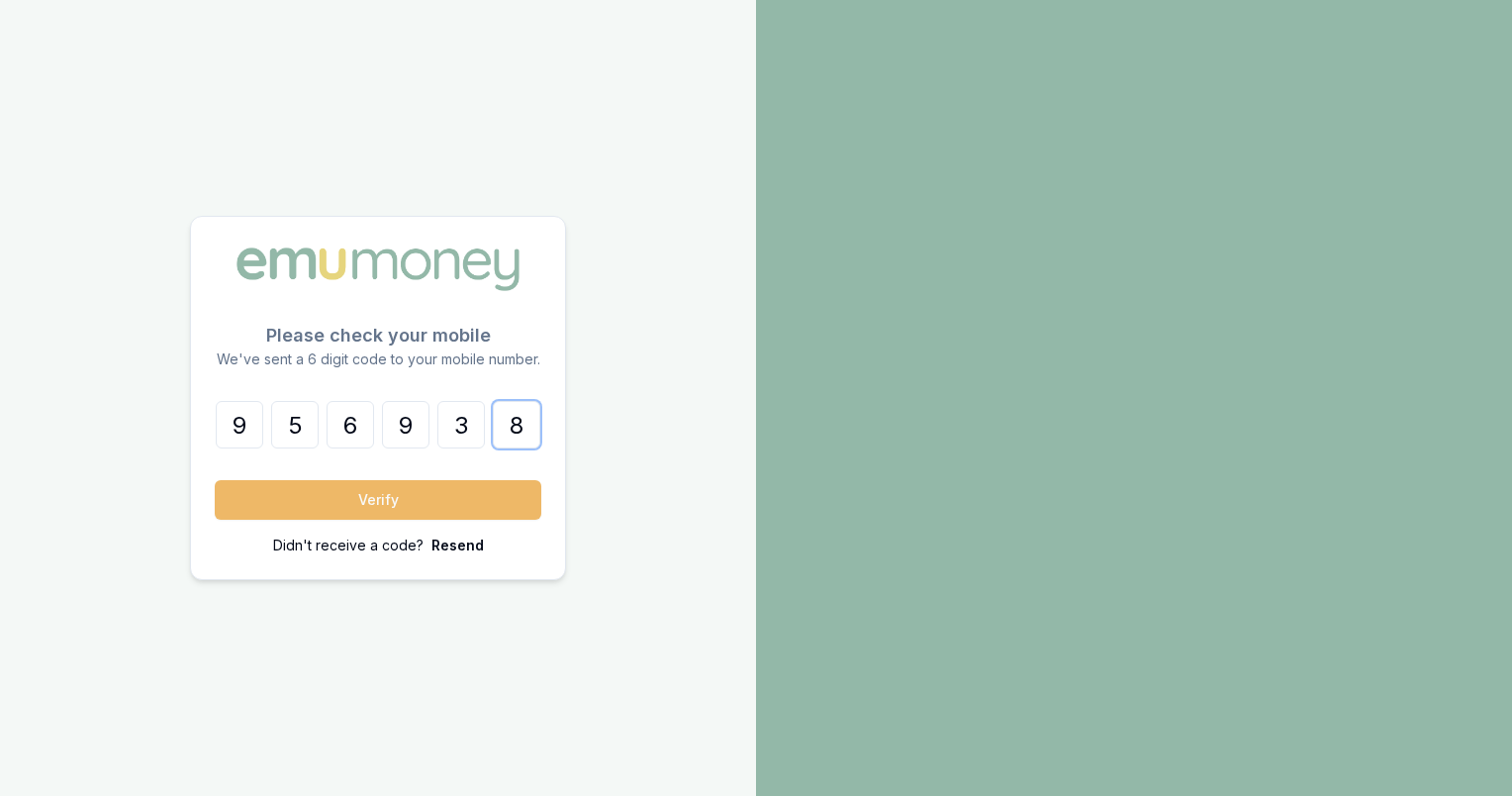 type on "8" 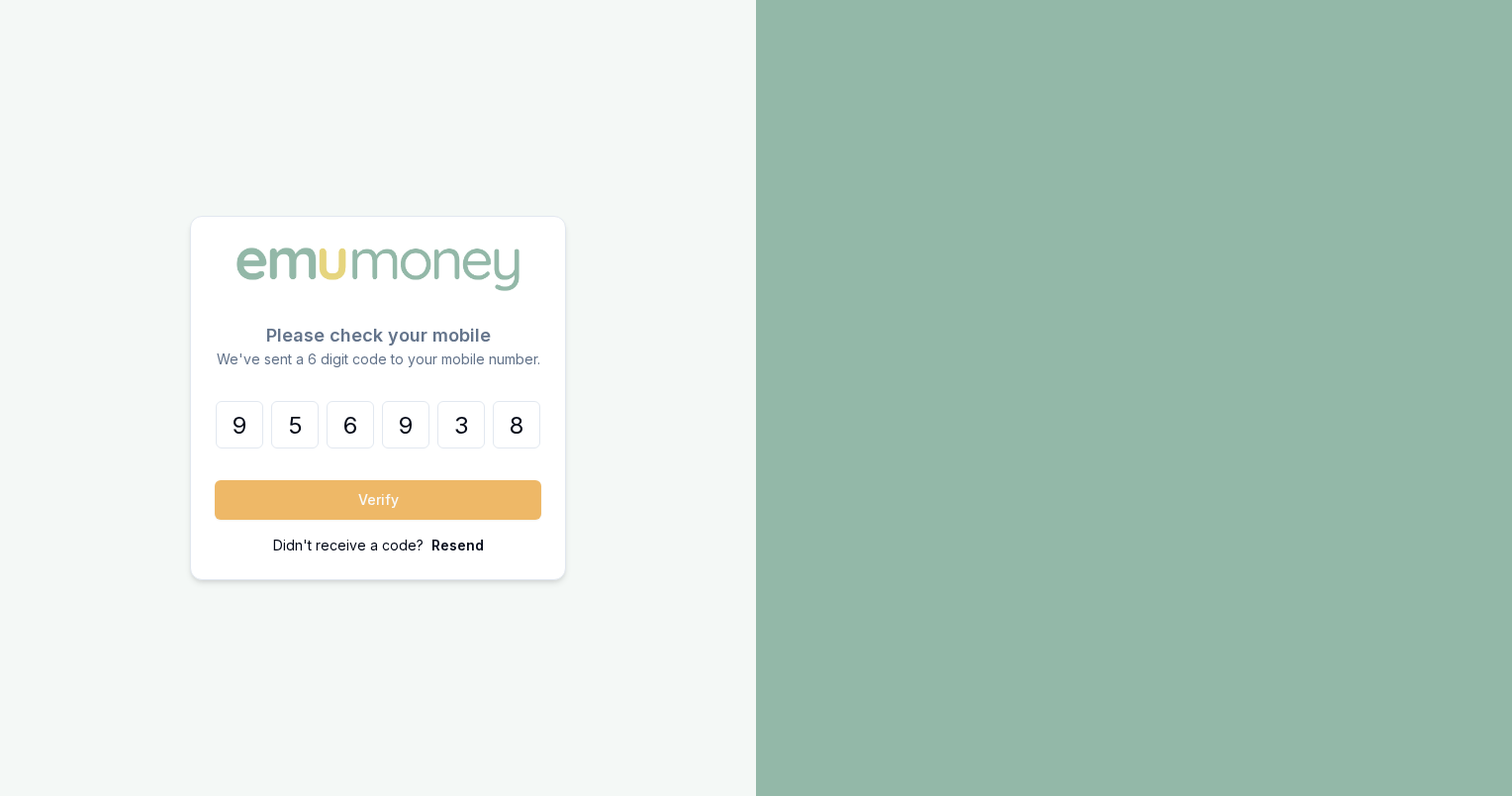 click on "Verify" at bounding box center [378, 500] 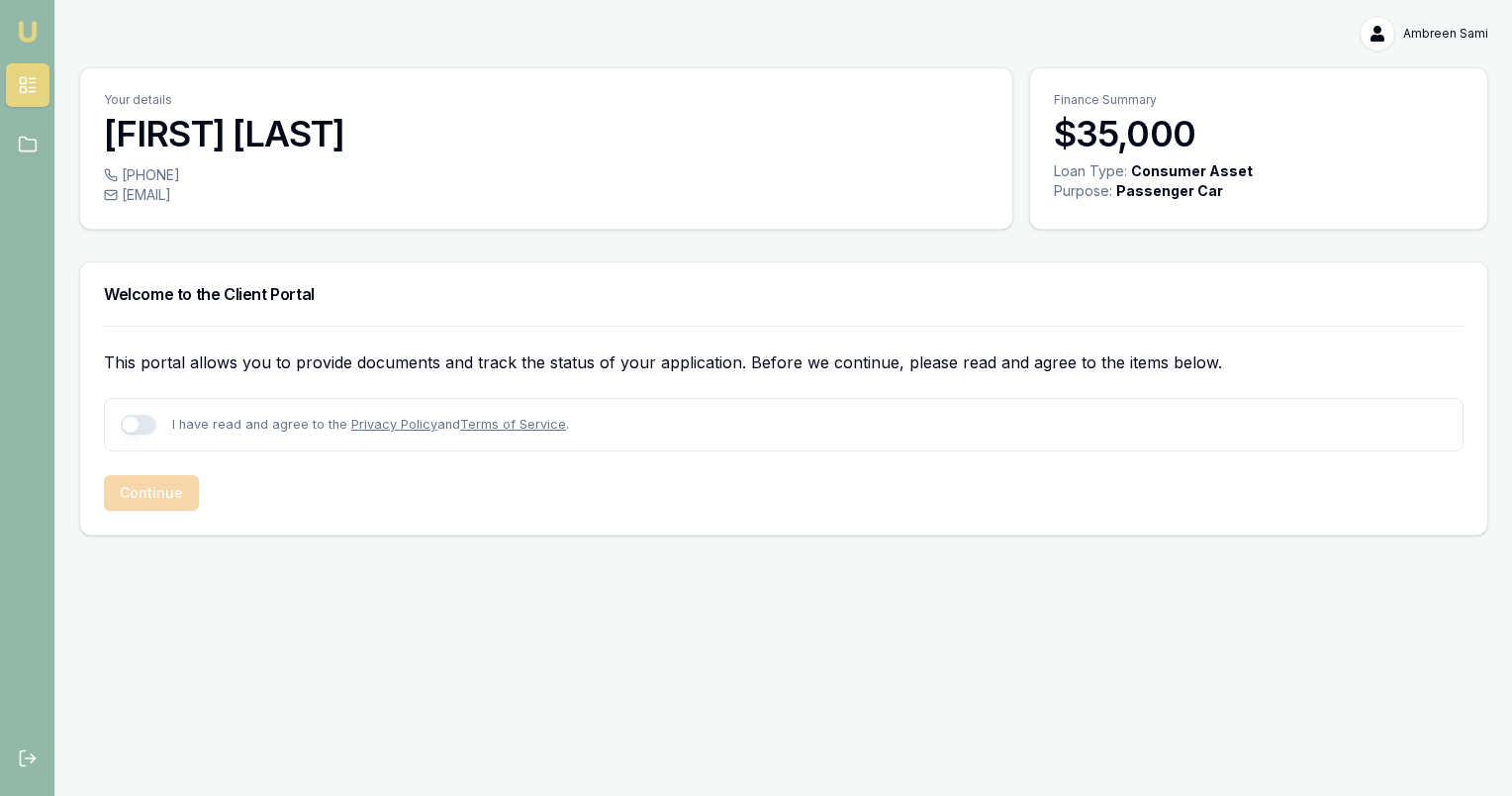 click on "I have read and agree to the   Privacy Policy  and  Terms of Service ." at bounding box center [344, 425] 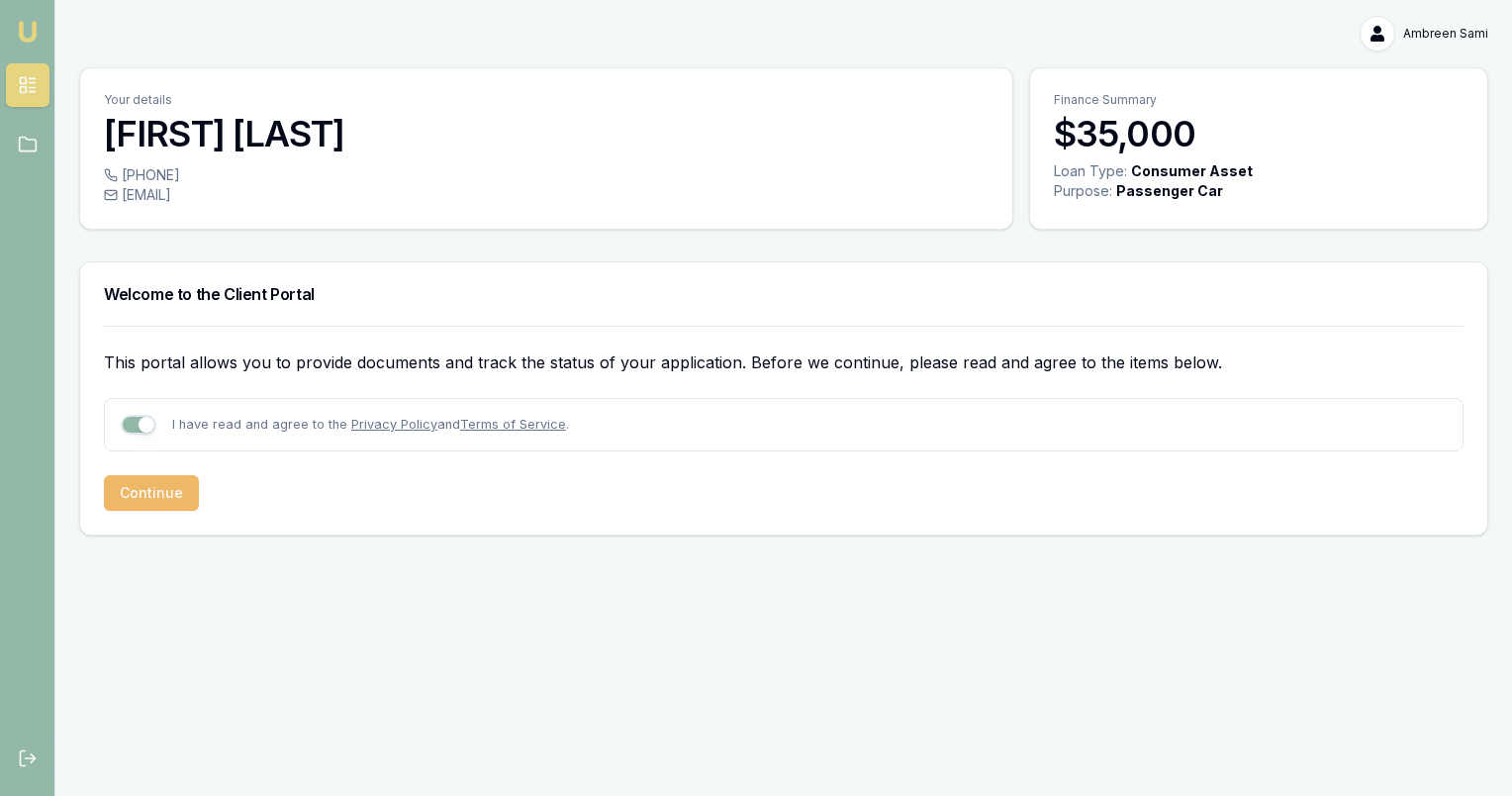 click on "Continue" at bounding box center (151, 493) 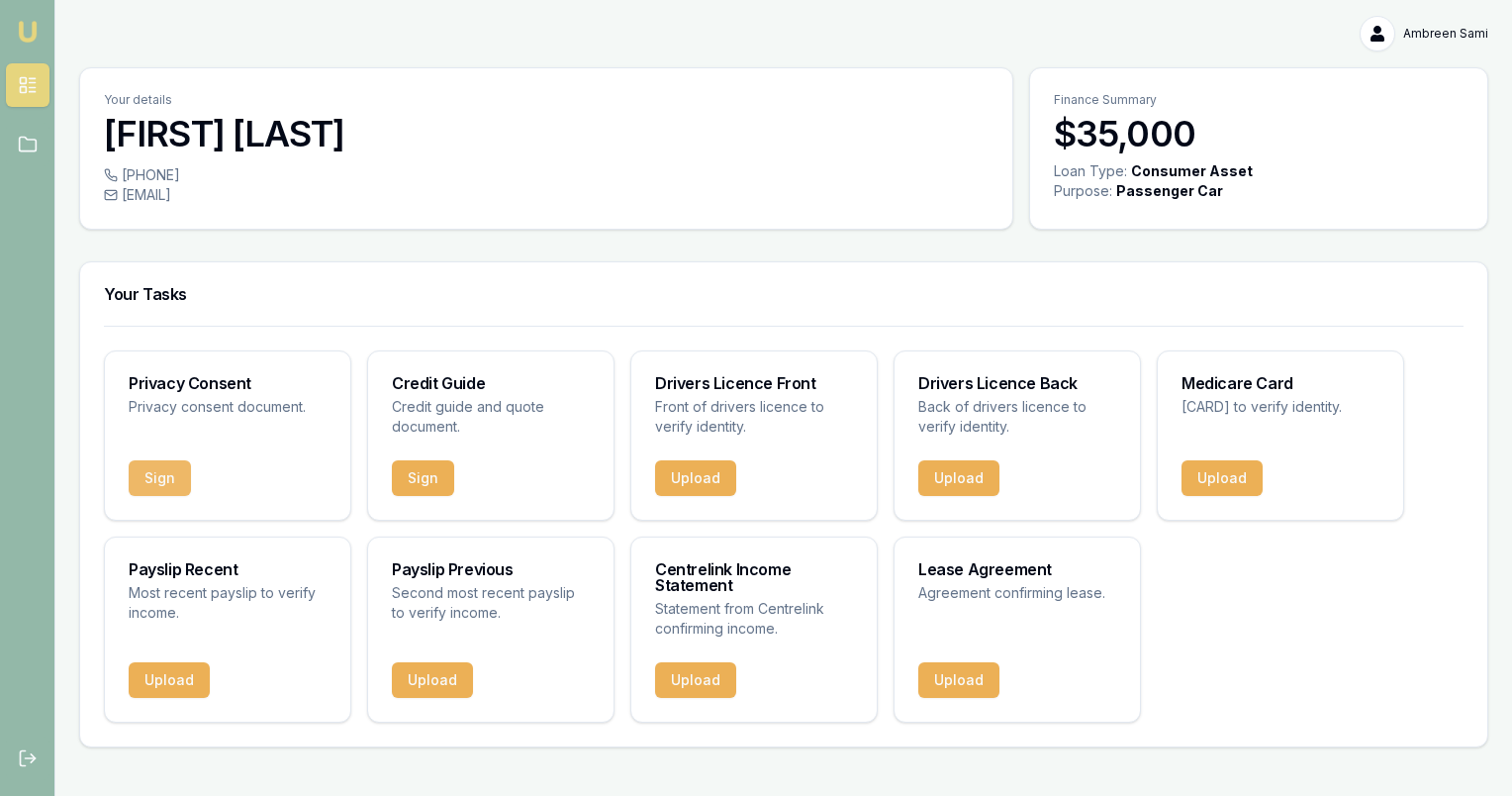 click on "Sign" at bounding box center [159, 478] 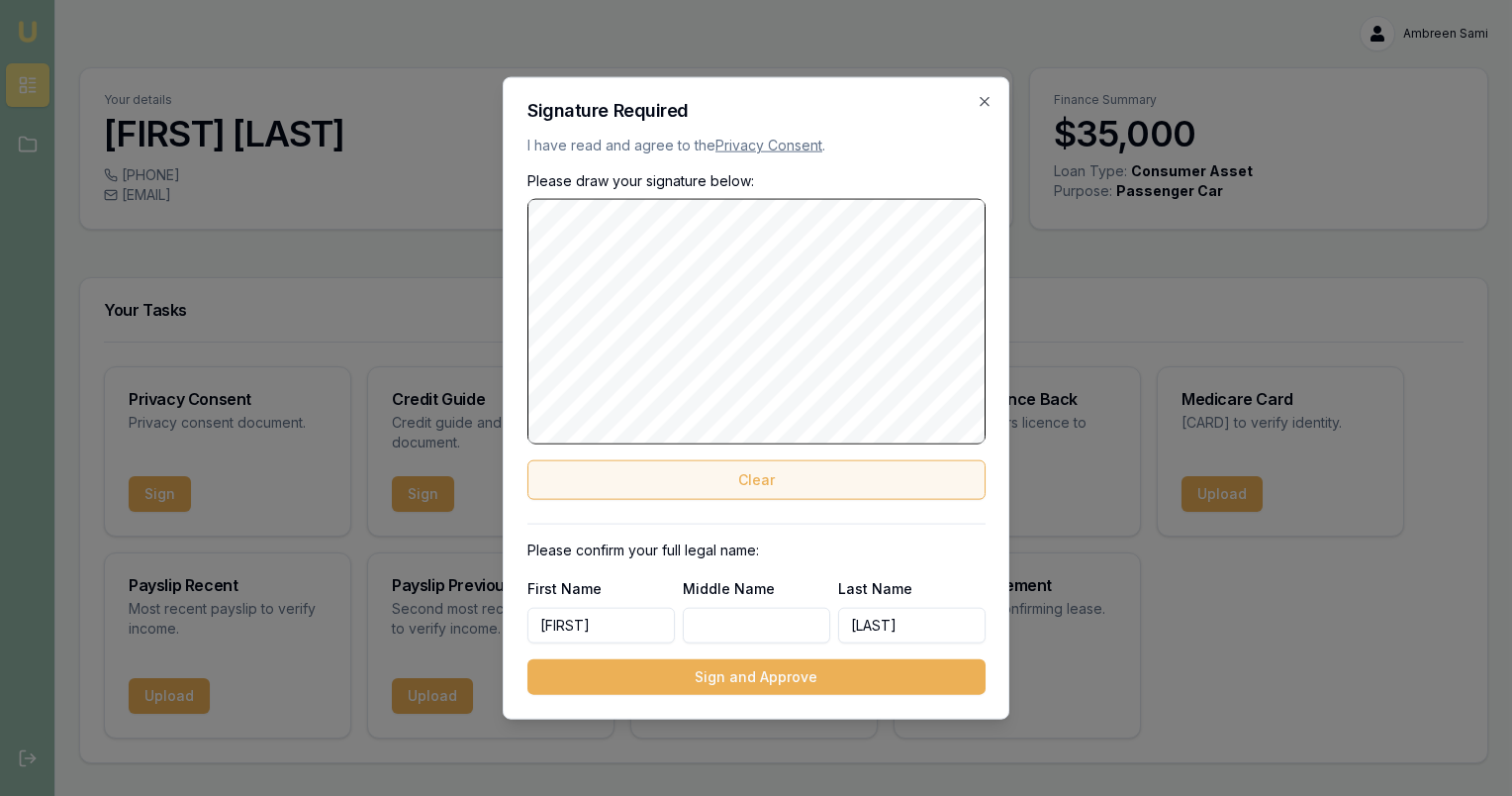 click on "Clear" at bounding box center [756, 479] 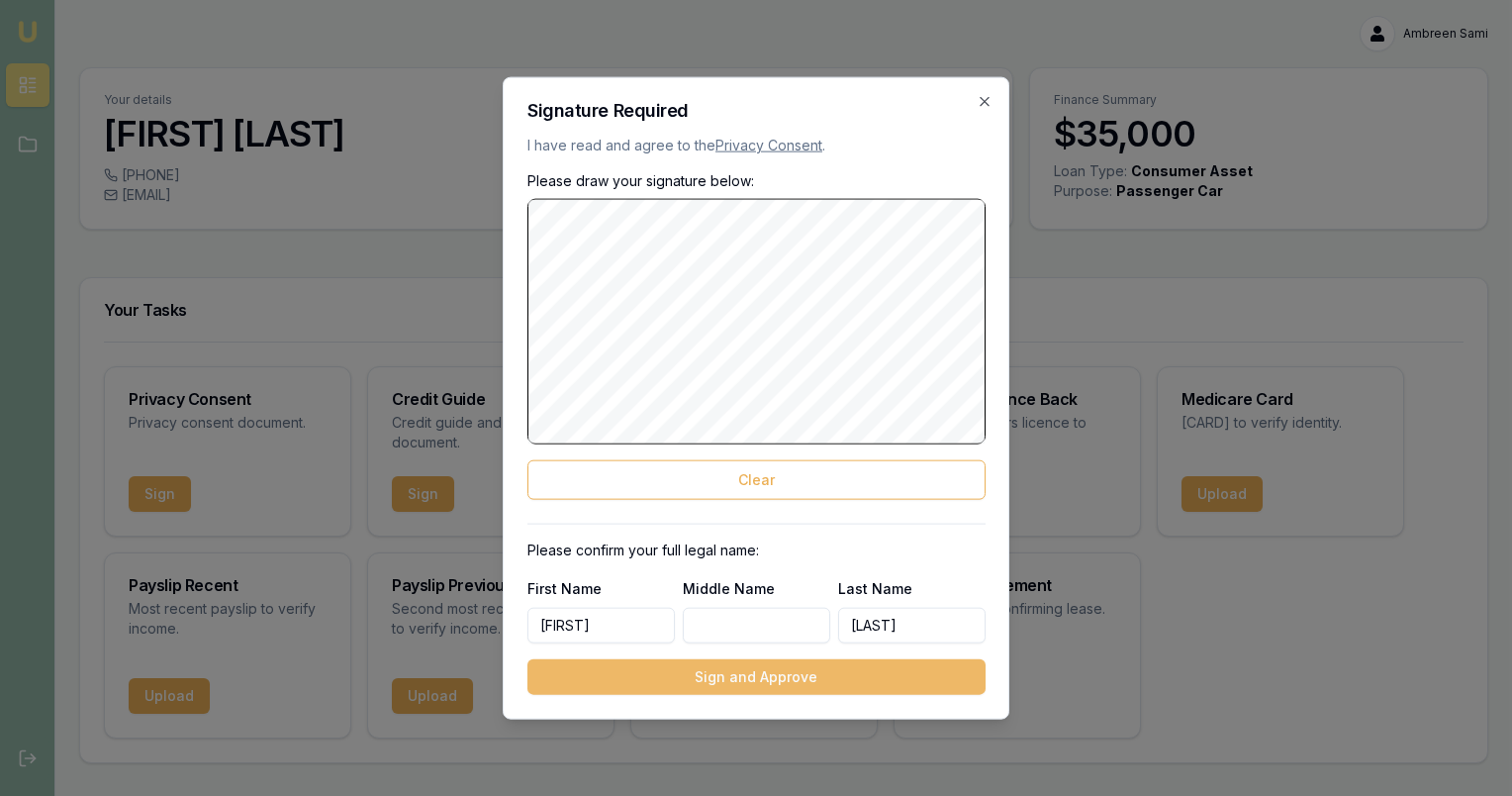 click on "Sign and Approve" at bounding box center [756, 676] 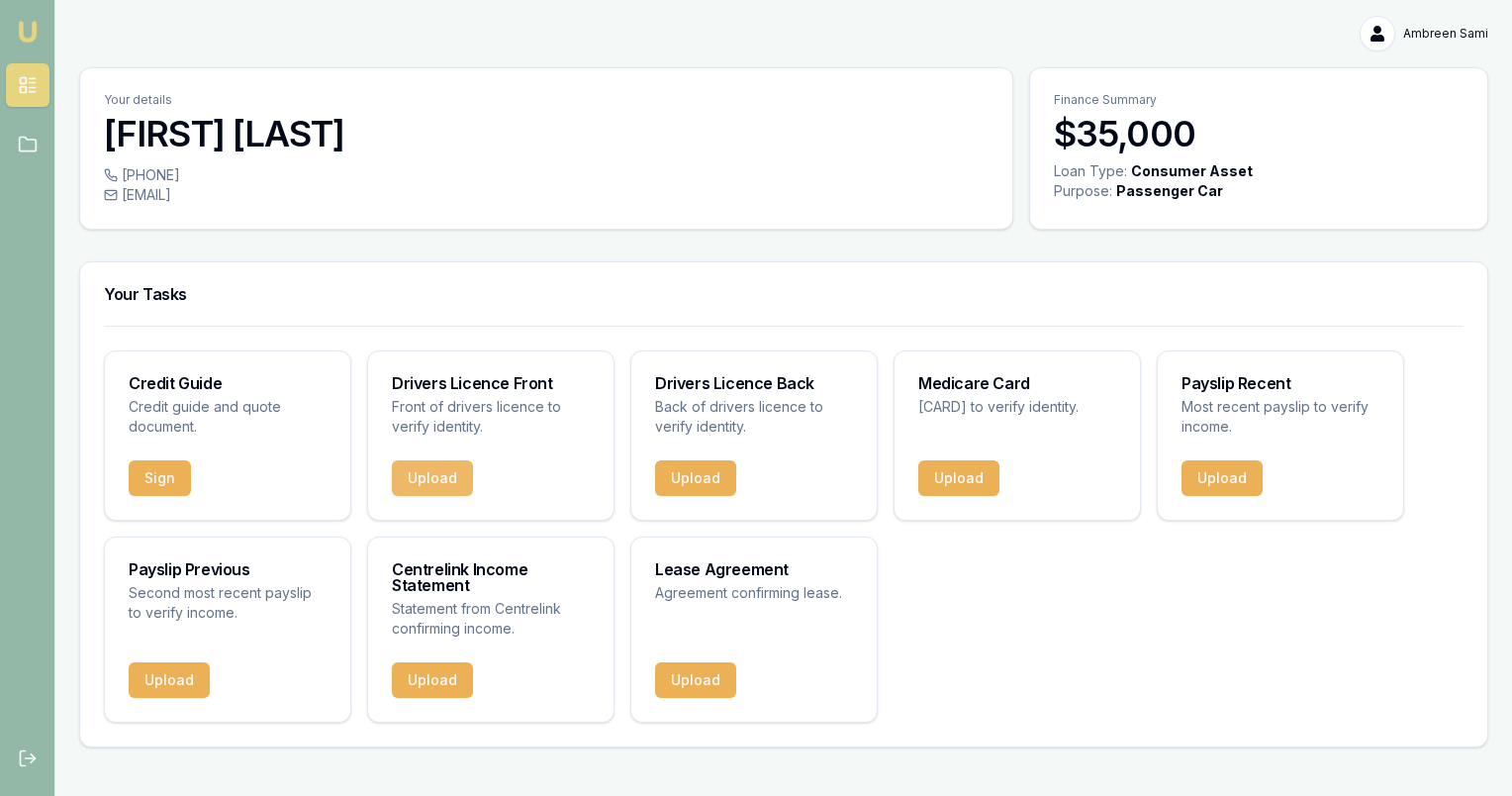 click on "Upload" at bounding box center (432, 478) 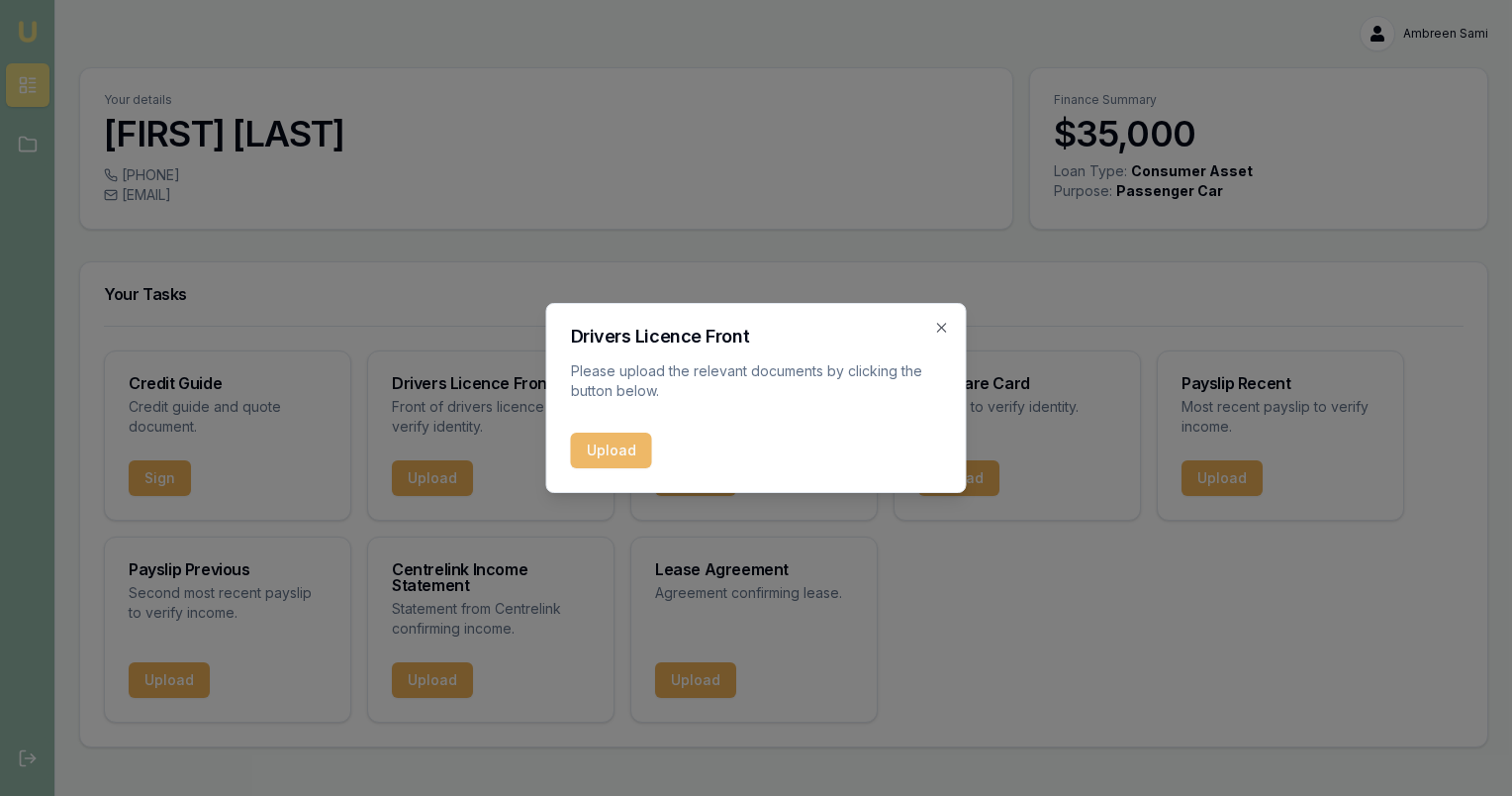 click on "Upload" at bounding box center [612, 450] 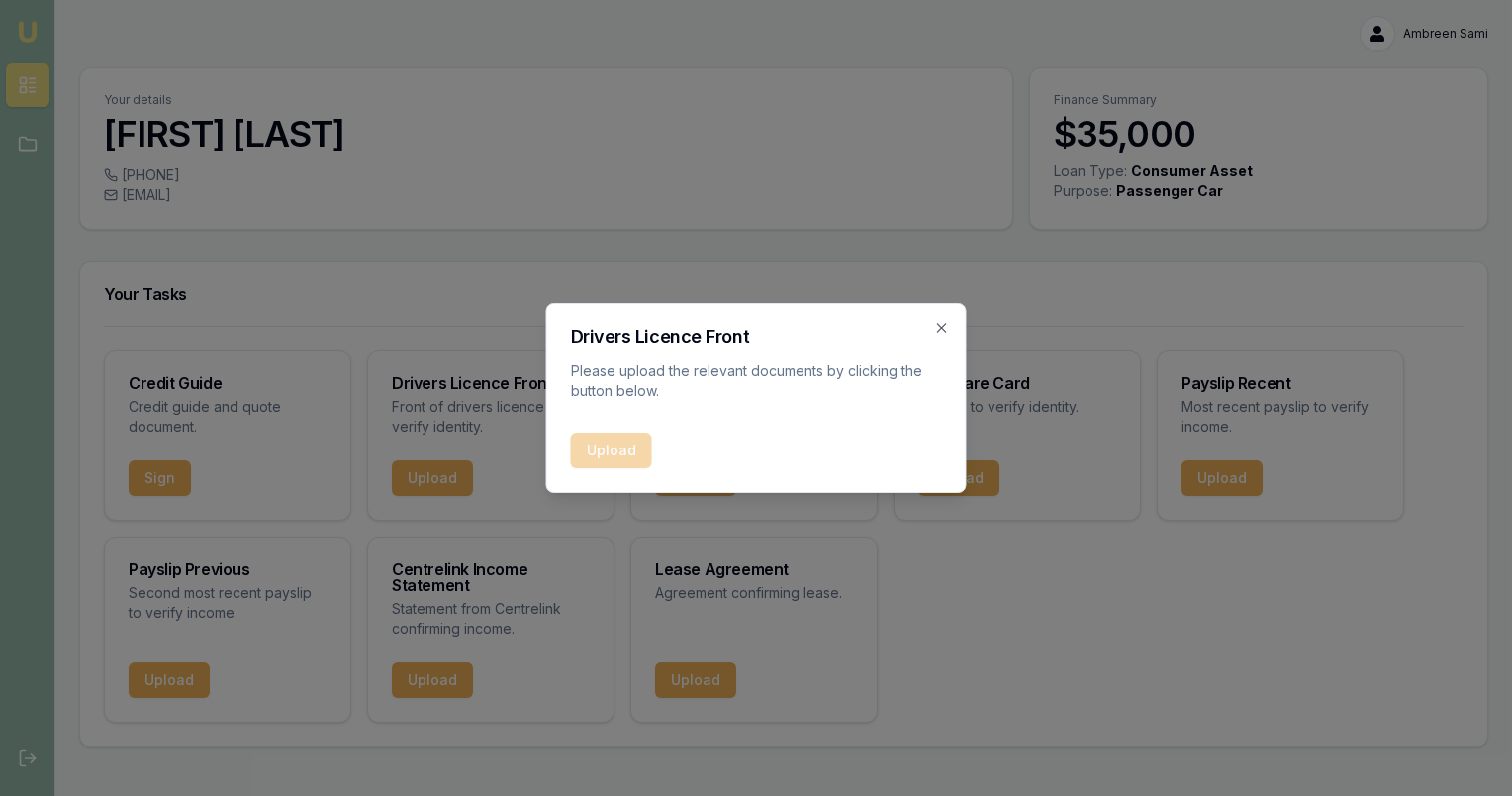 click on "Upload" at bounding box center [756, 450] 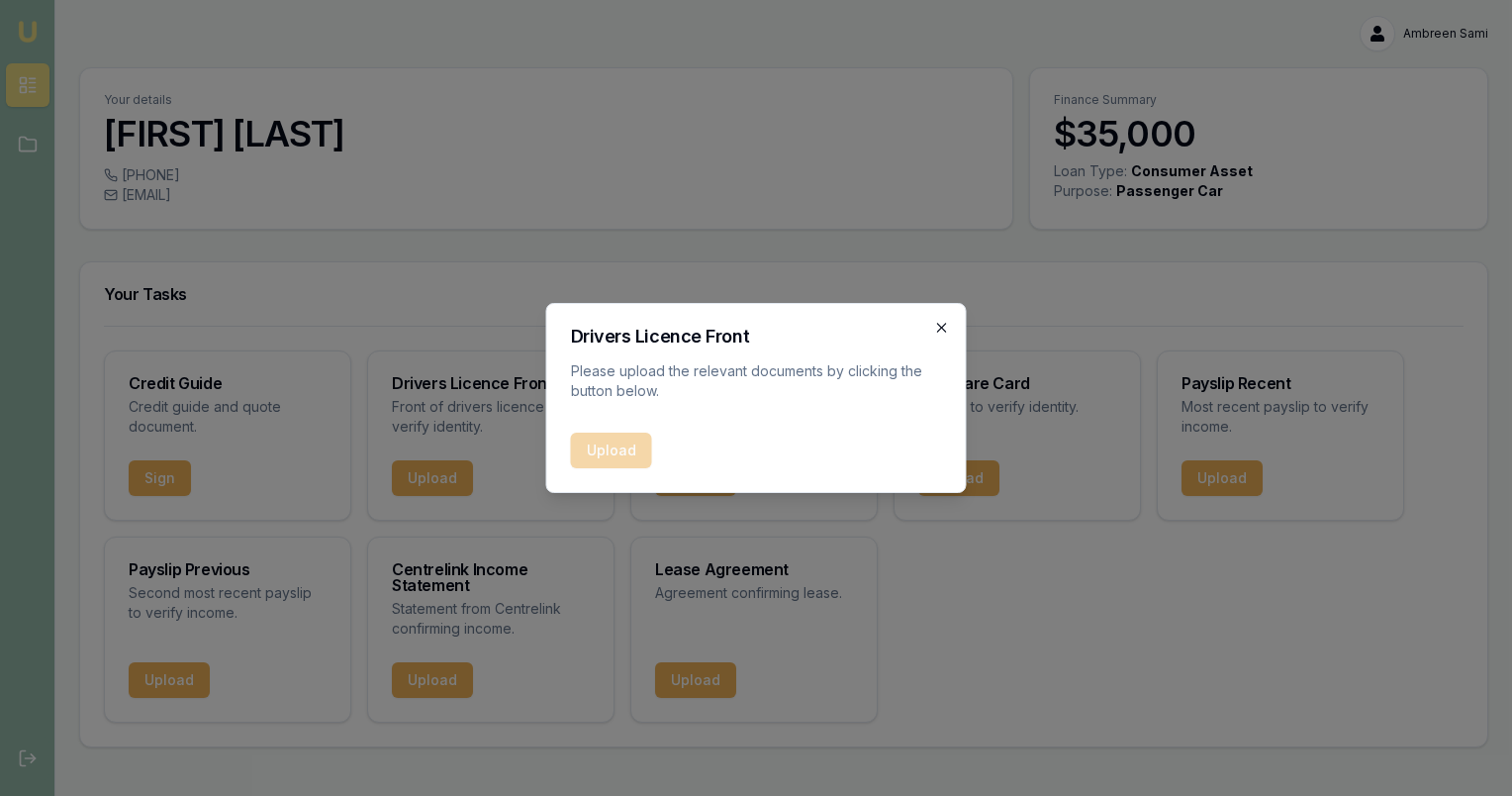 click 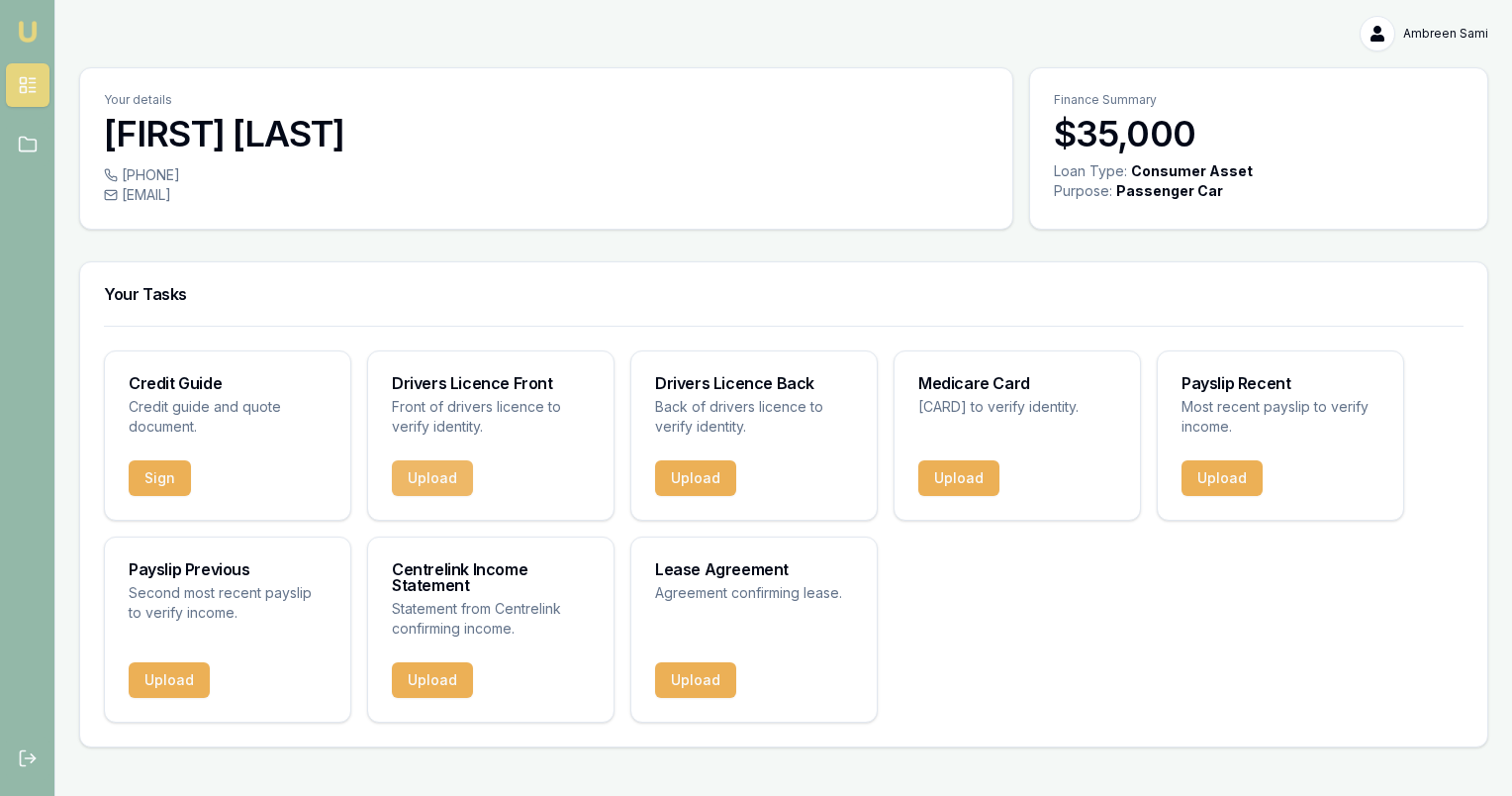 click on "Upload" at bounding box center (432, 478) 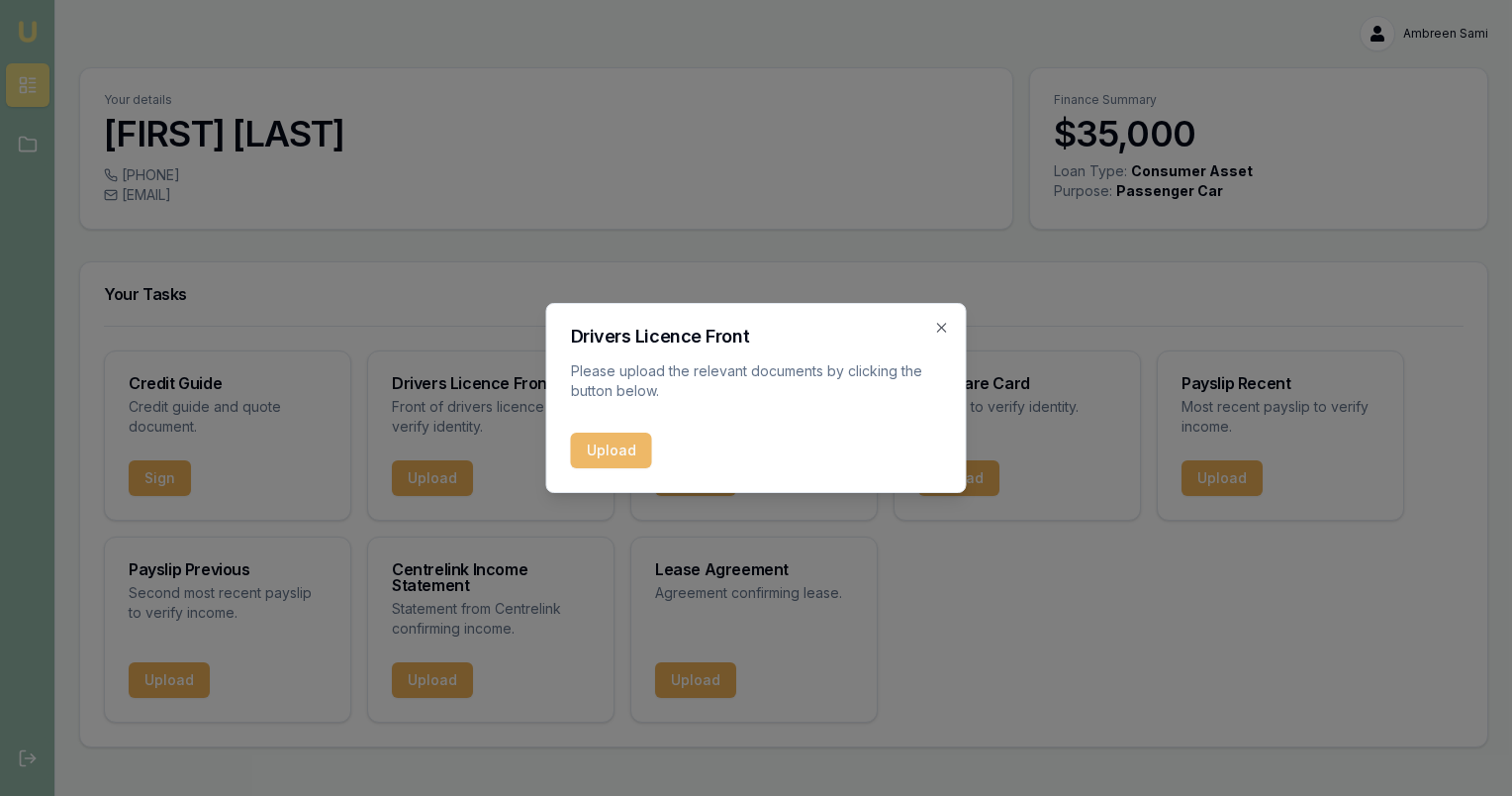 click on "Upload" at bounding box center [612, 450] 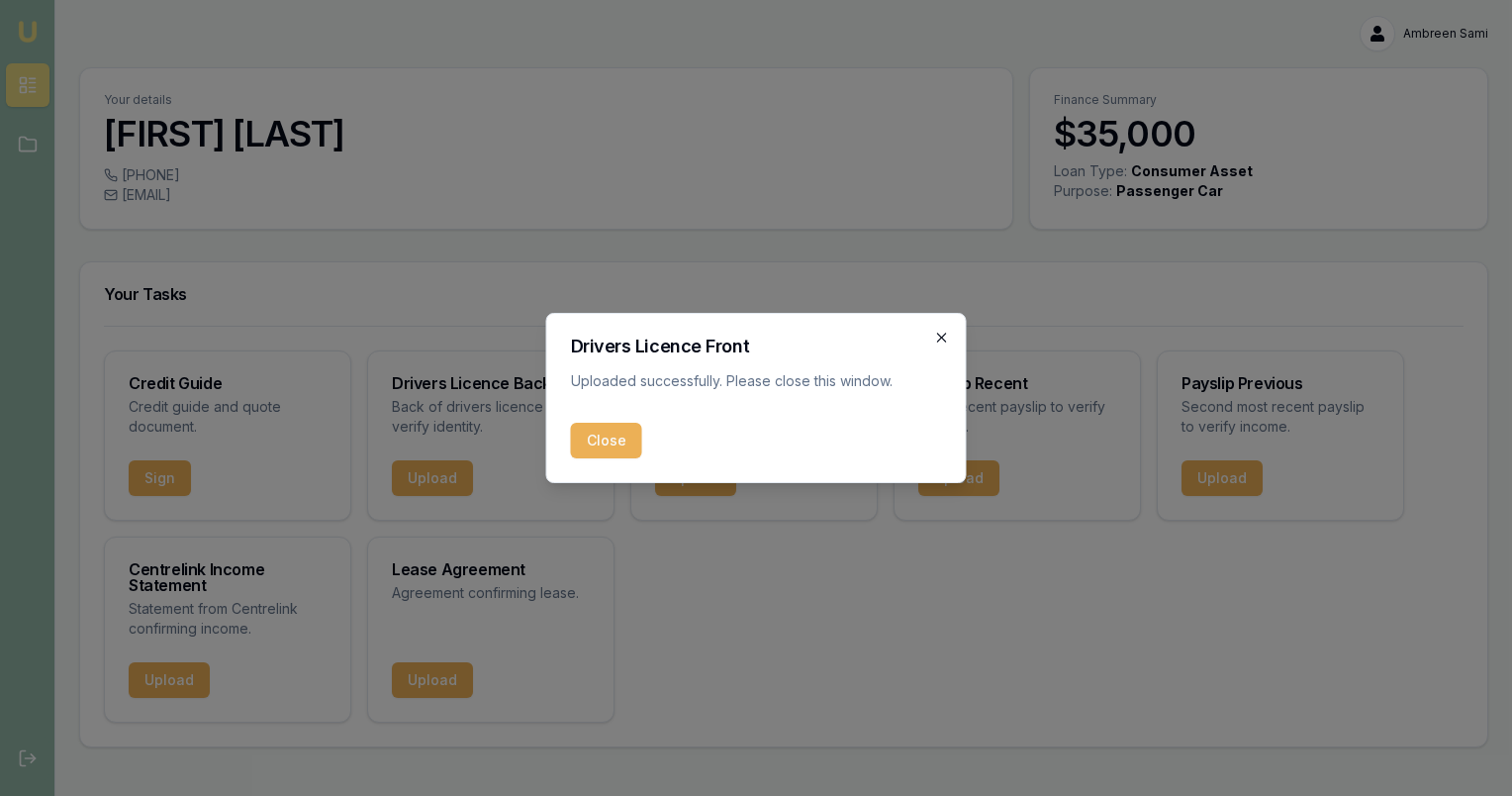 click 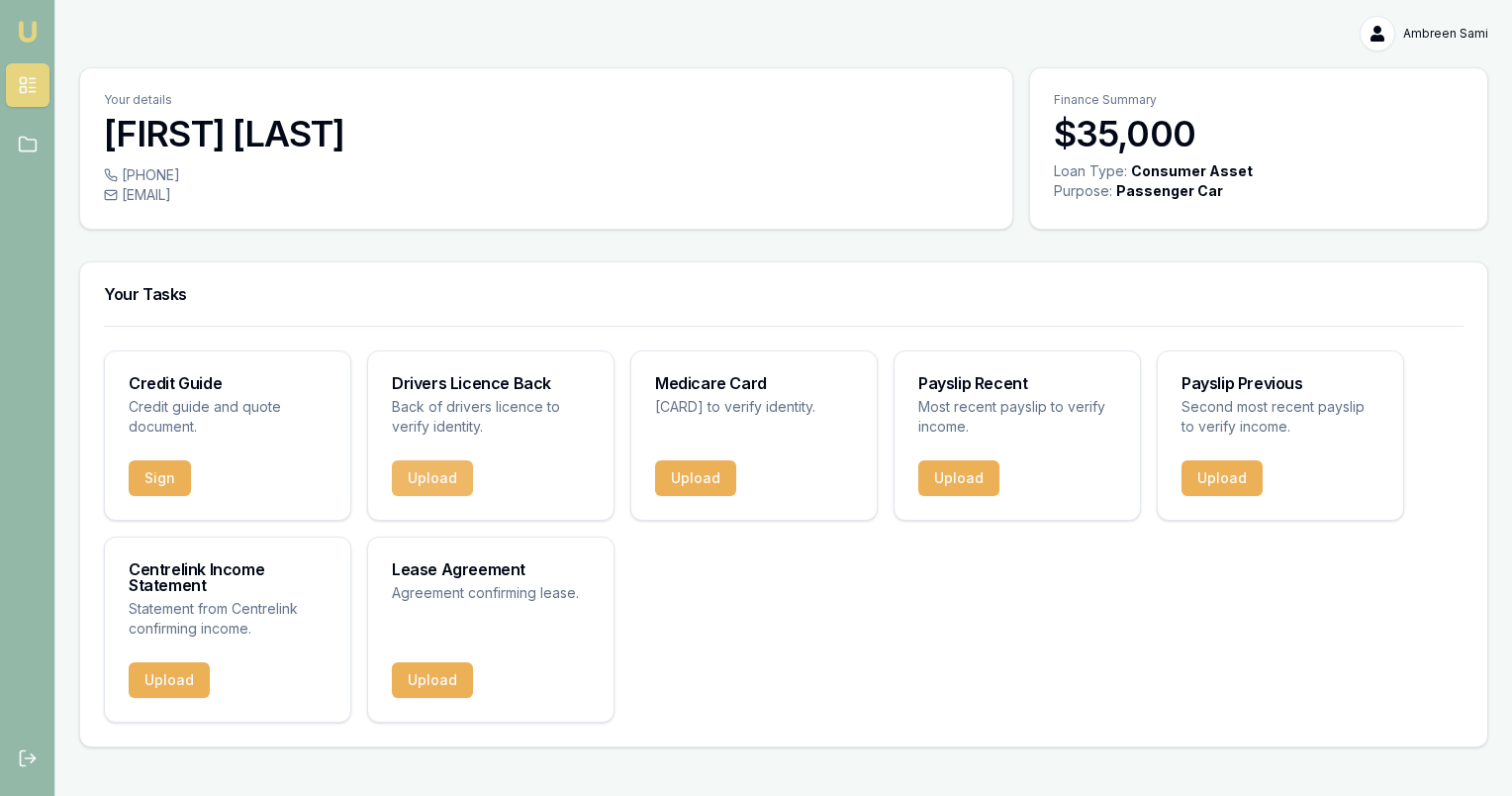 click on "Upload" at bounding box center (432, 478) 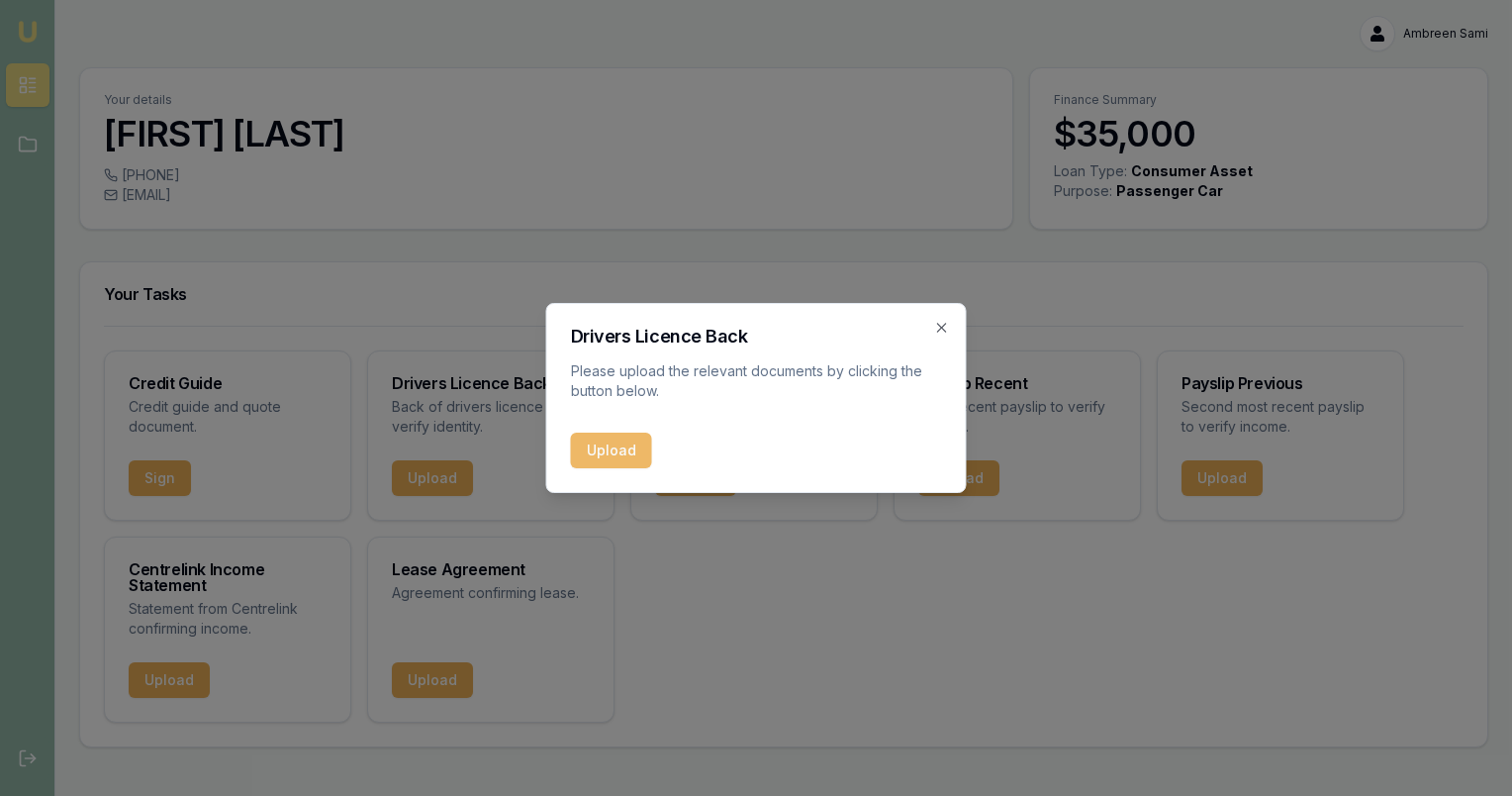 click on "Upload" at bounding box center [612, 450] 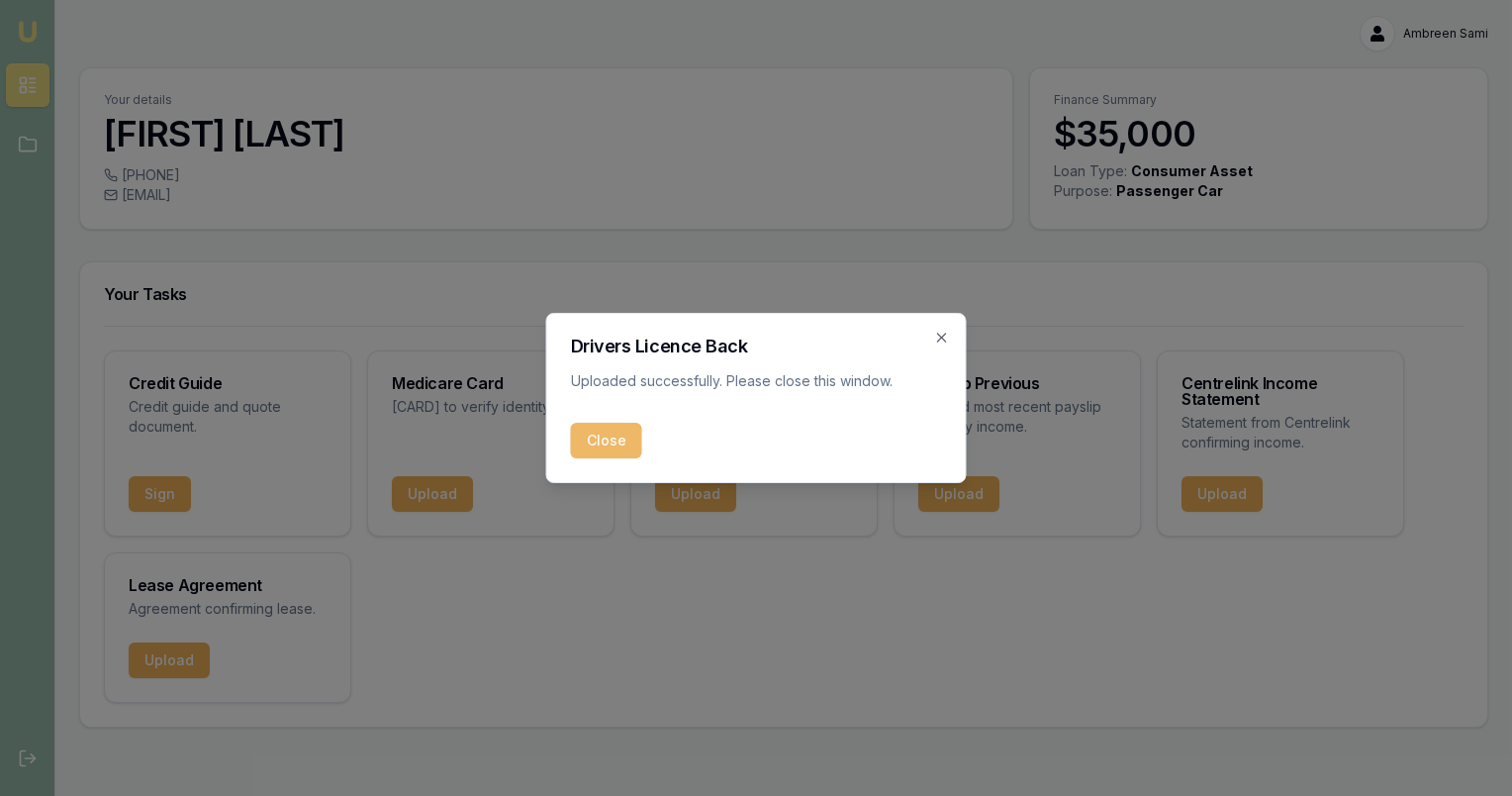 click on "Close" at bounding box center (607, 441) 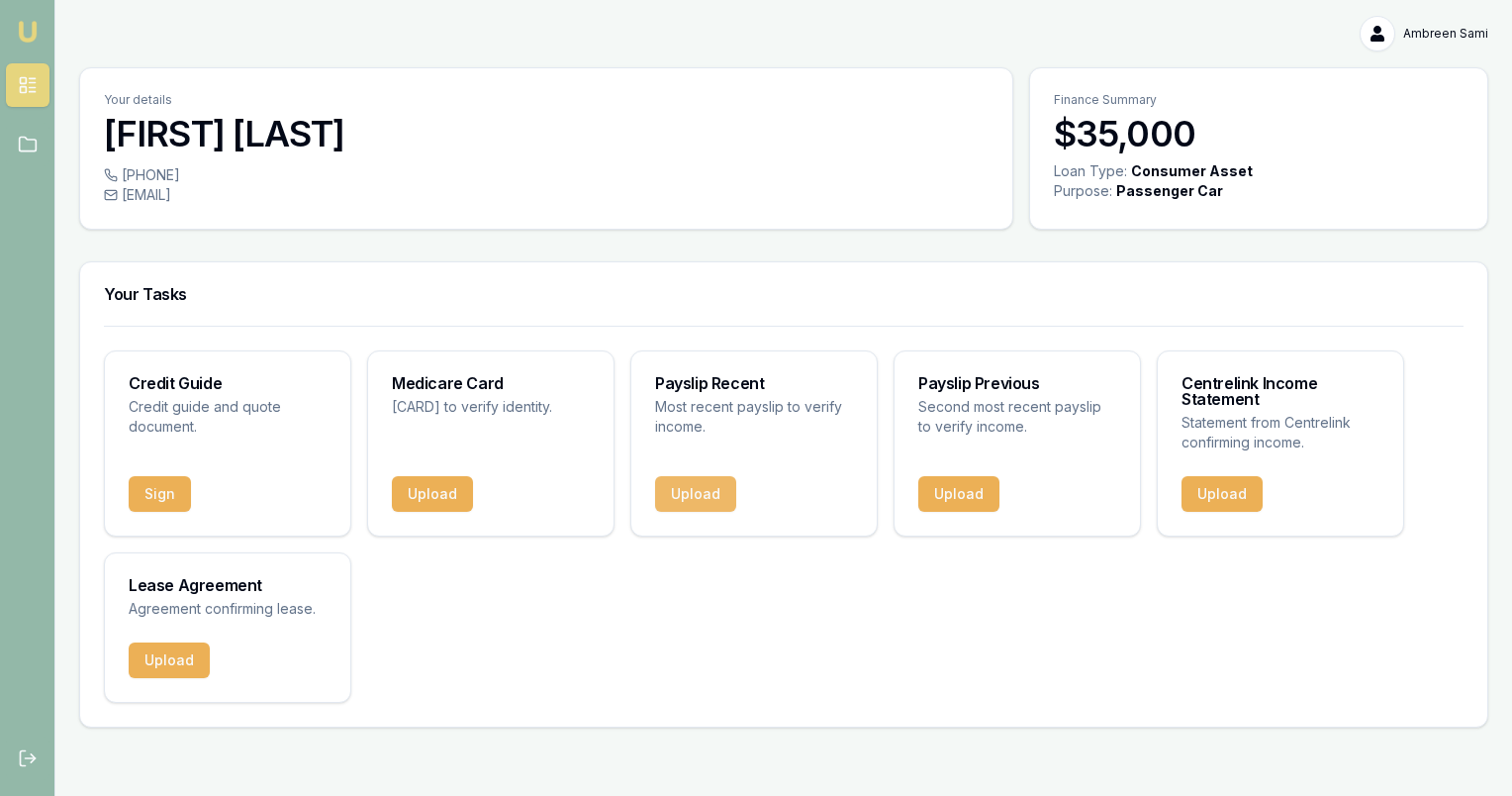 click on "Upload" at bounding box center [696, 494] 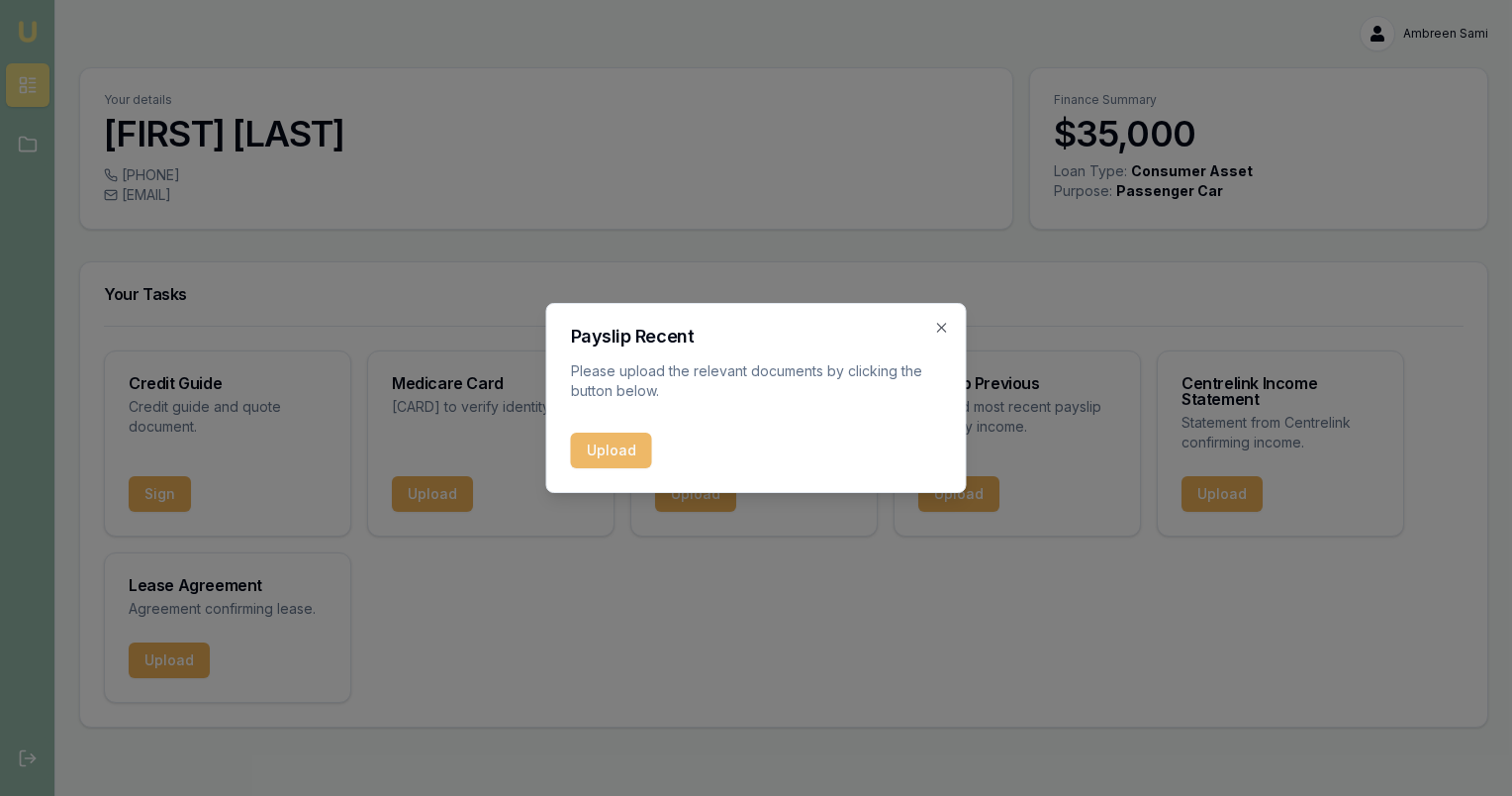 click on "Upload" at bounding box center [612, 450] 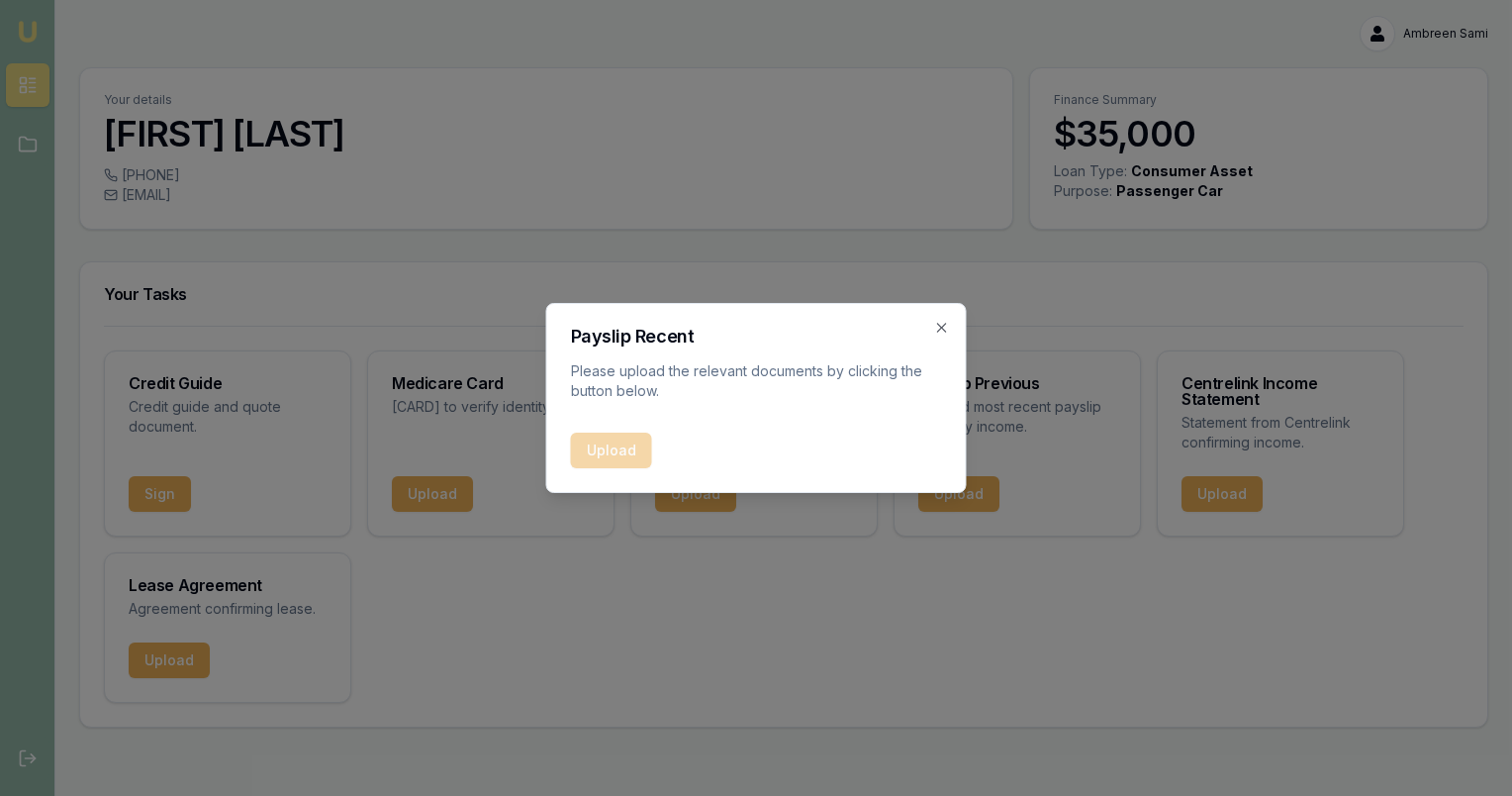 click 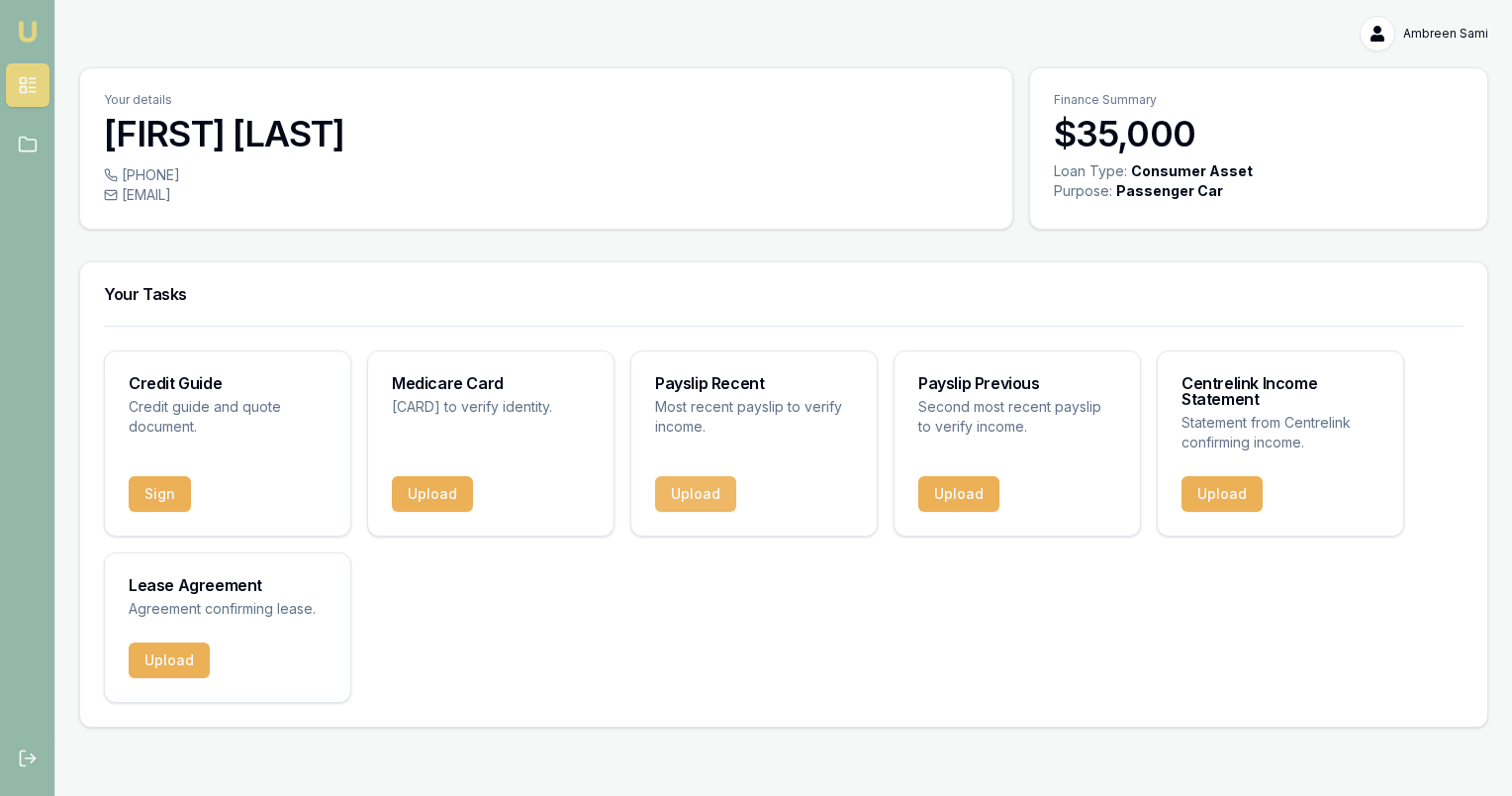 click on "Upload" at bounding box center [696, 494] 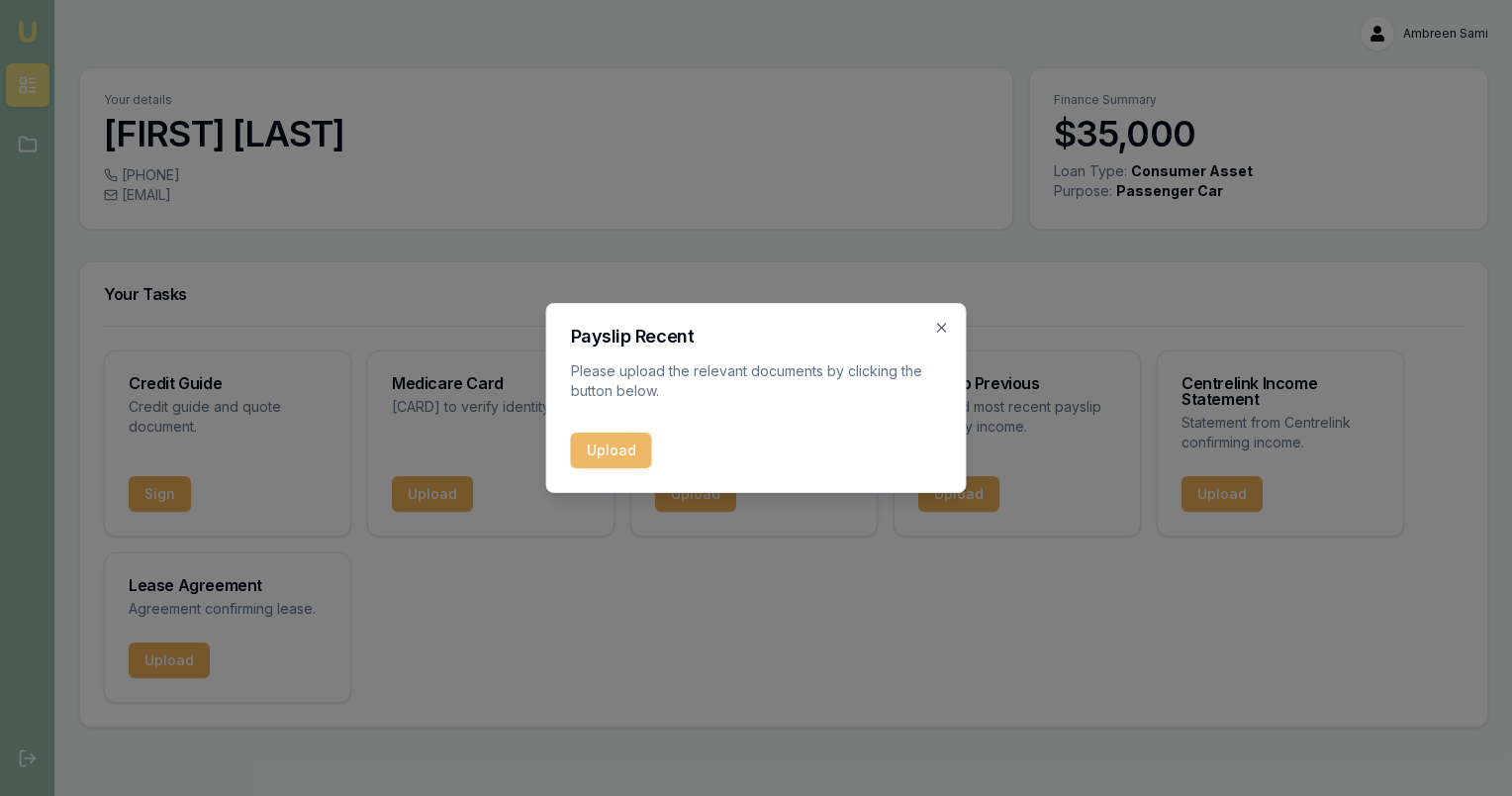click on "Upload" at bounding box center (612, 450) 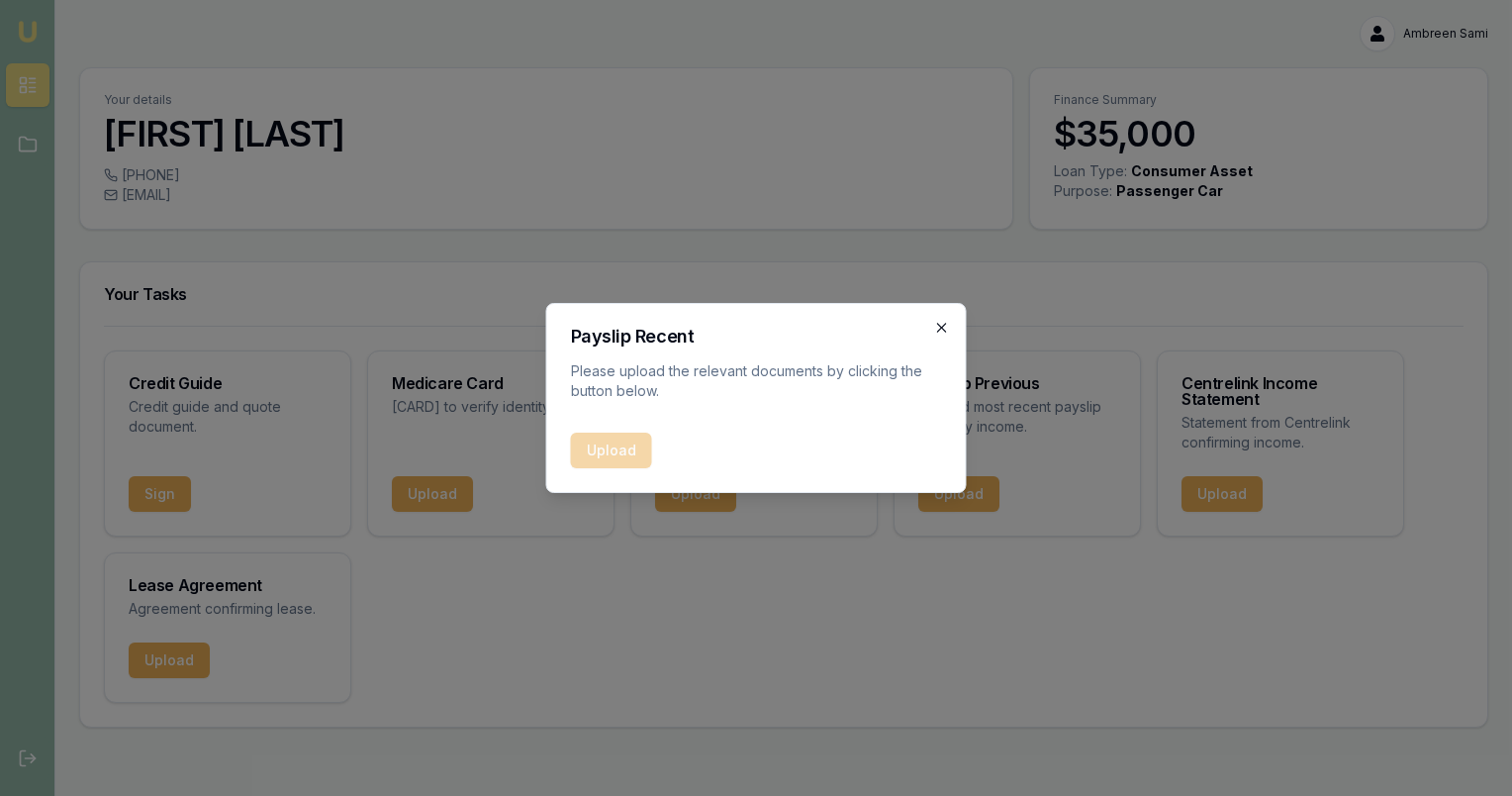 click 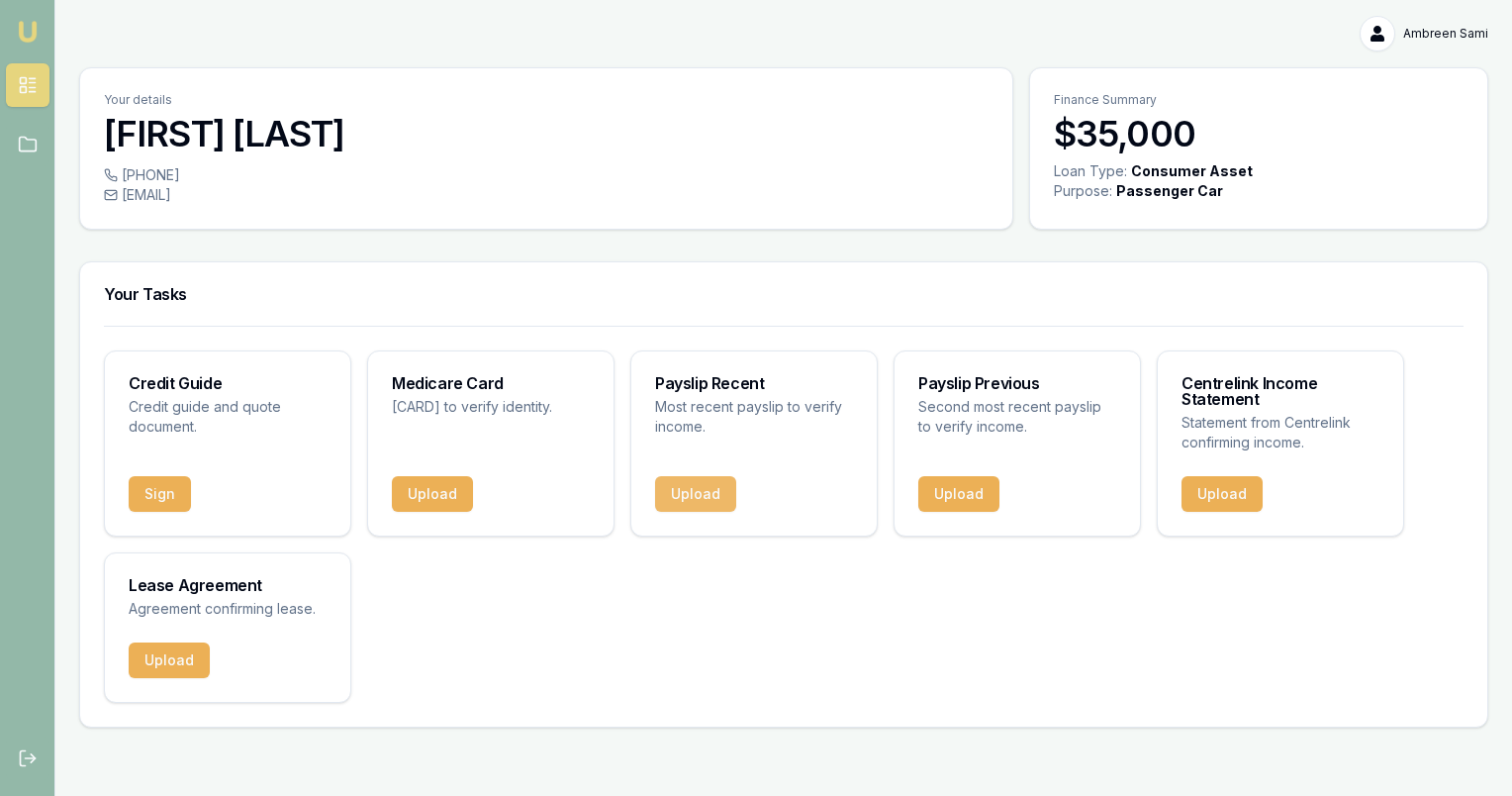 click on "Upload" at bounding box center (696, 494) 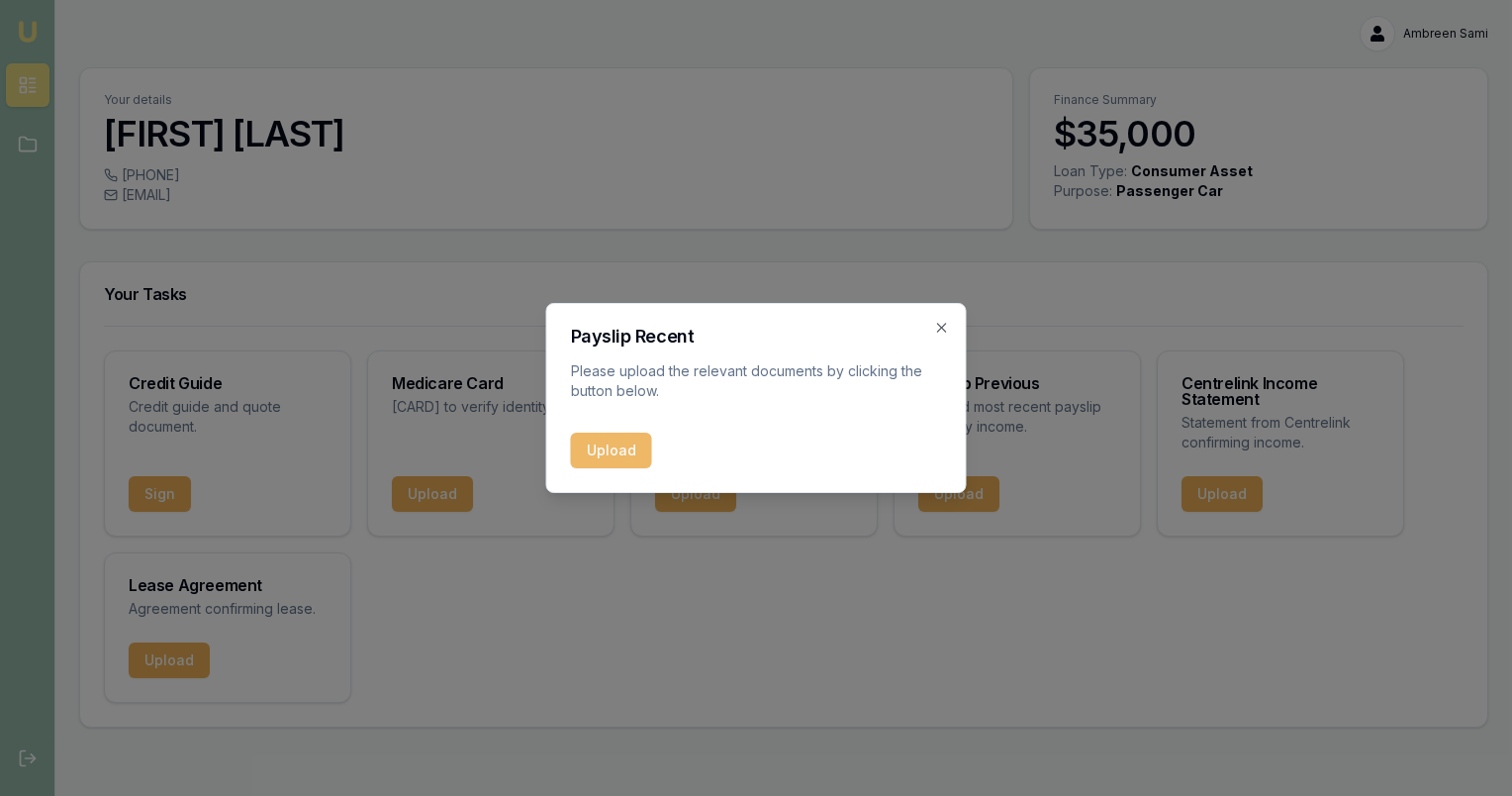 click on "Upload" at bounding box center [612, 450] 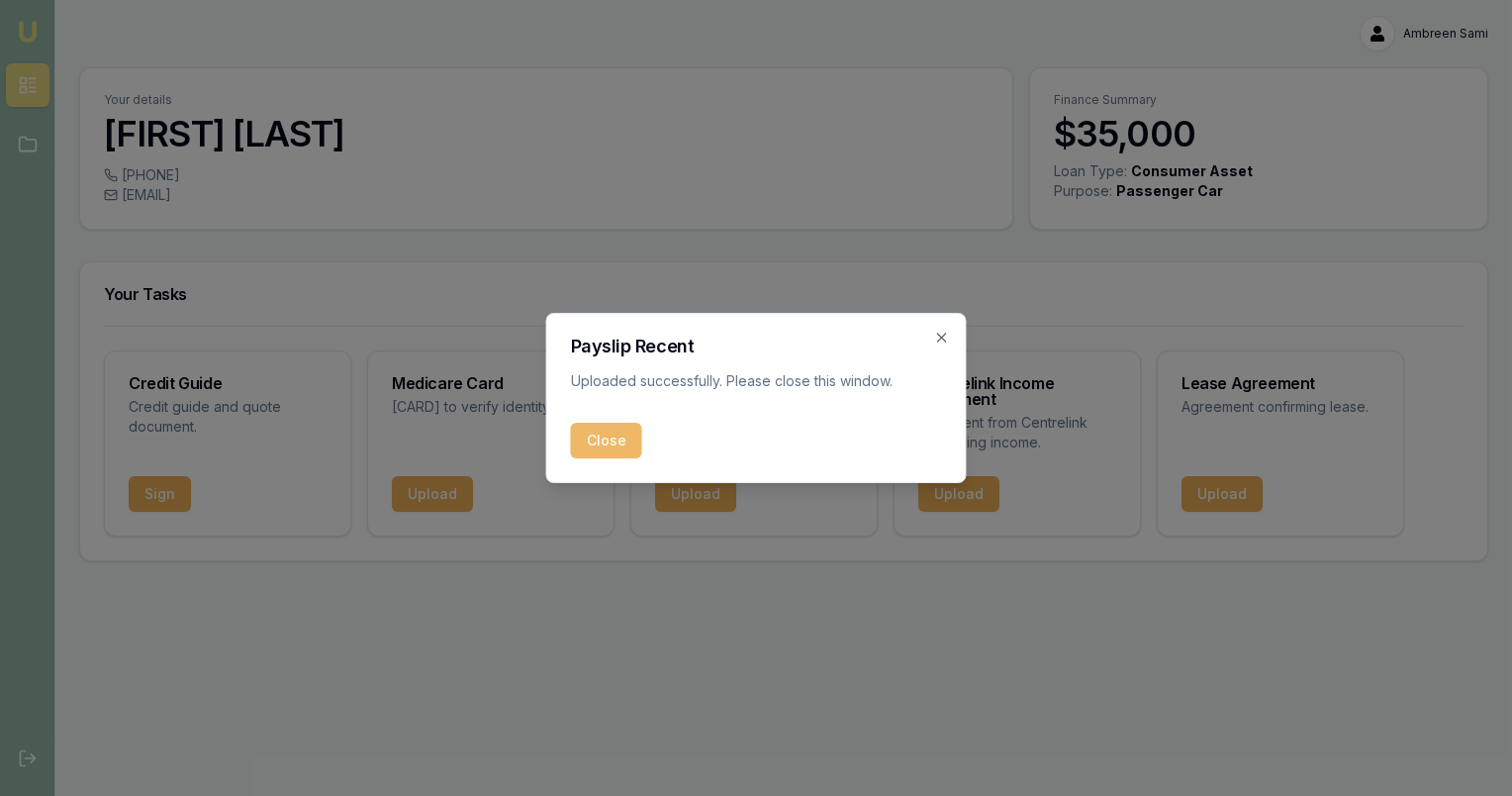 click on "Close" at bounding box center (607, 441) 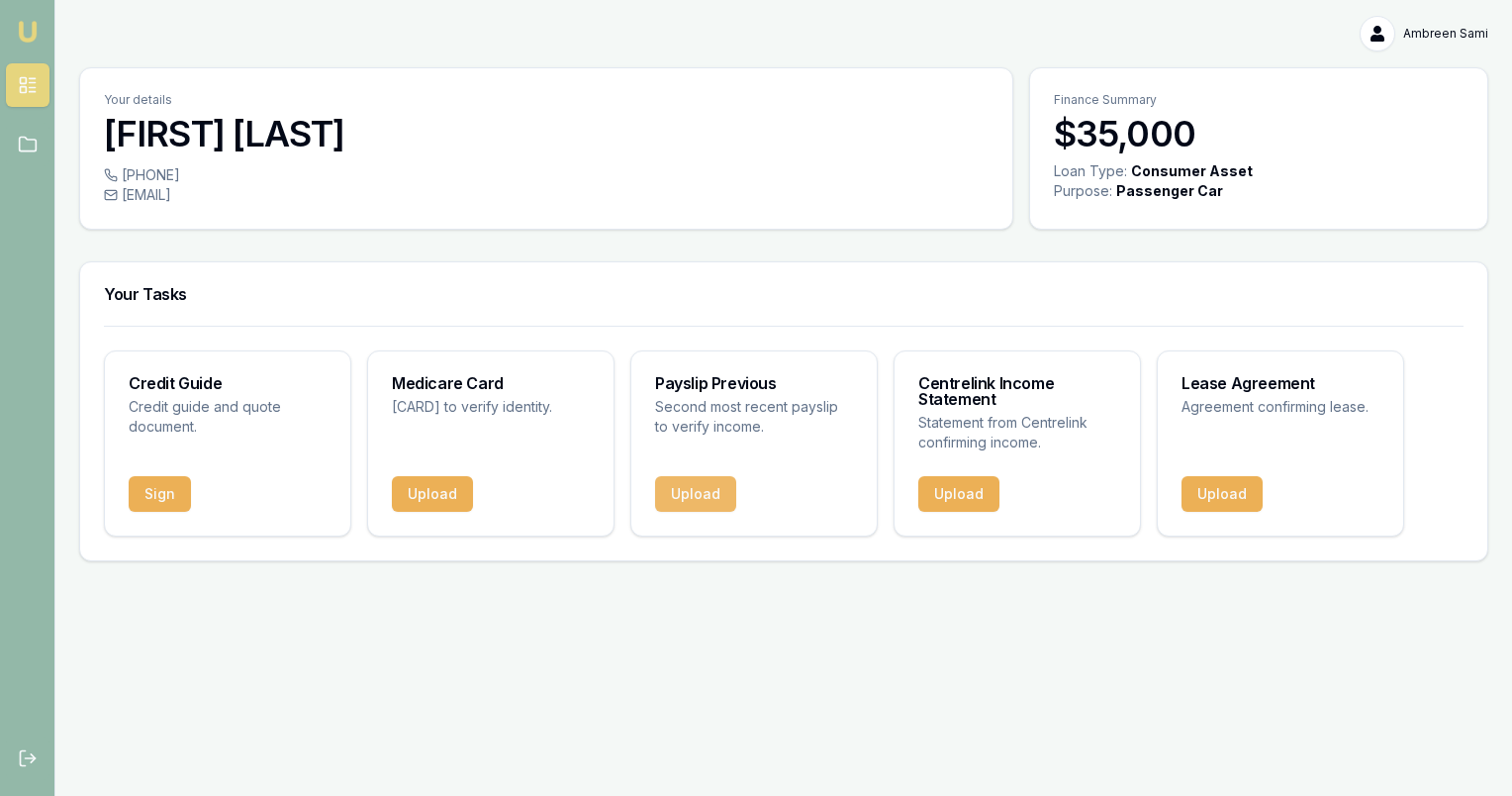 click on "Upload" at bounding box center [696, 494] 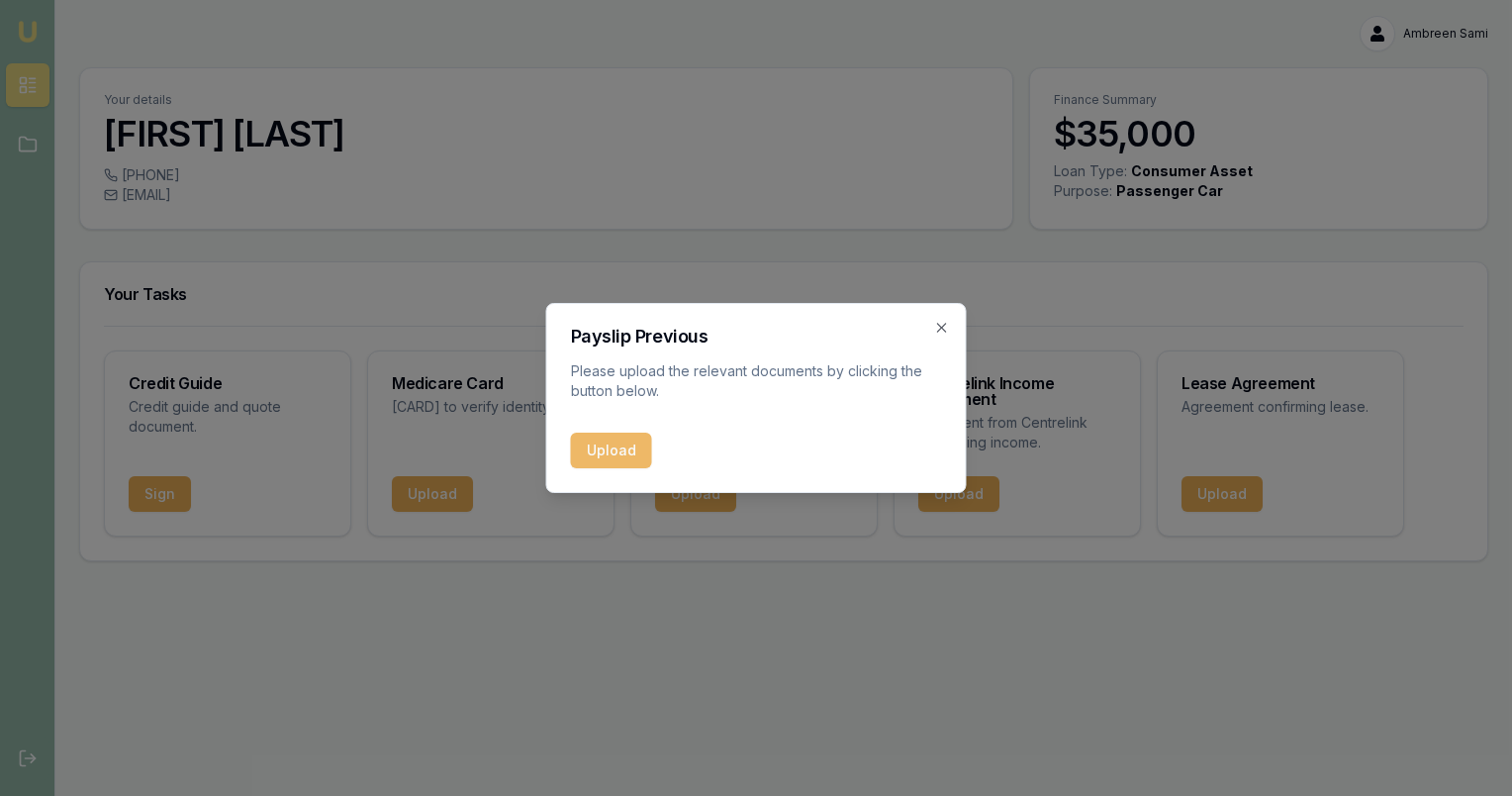 click on "Upload" at bounding box center [612, 450] 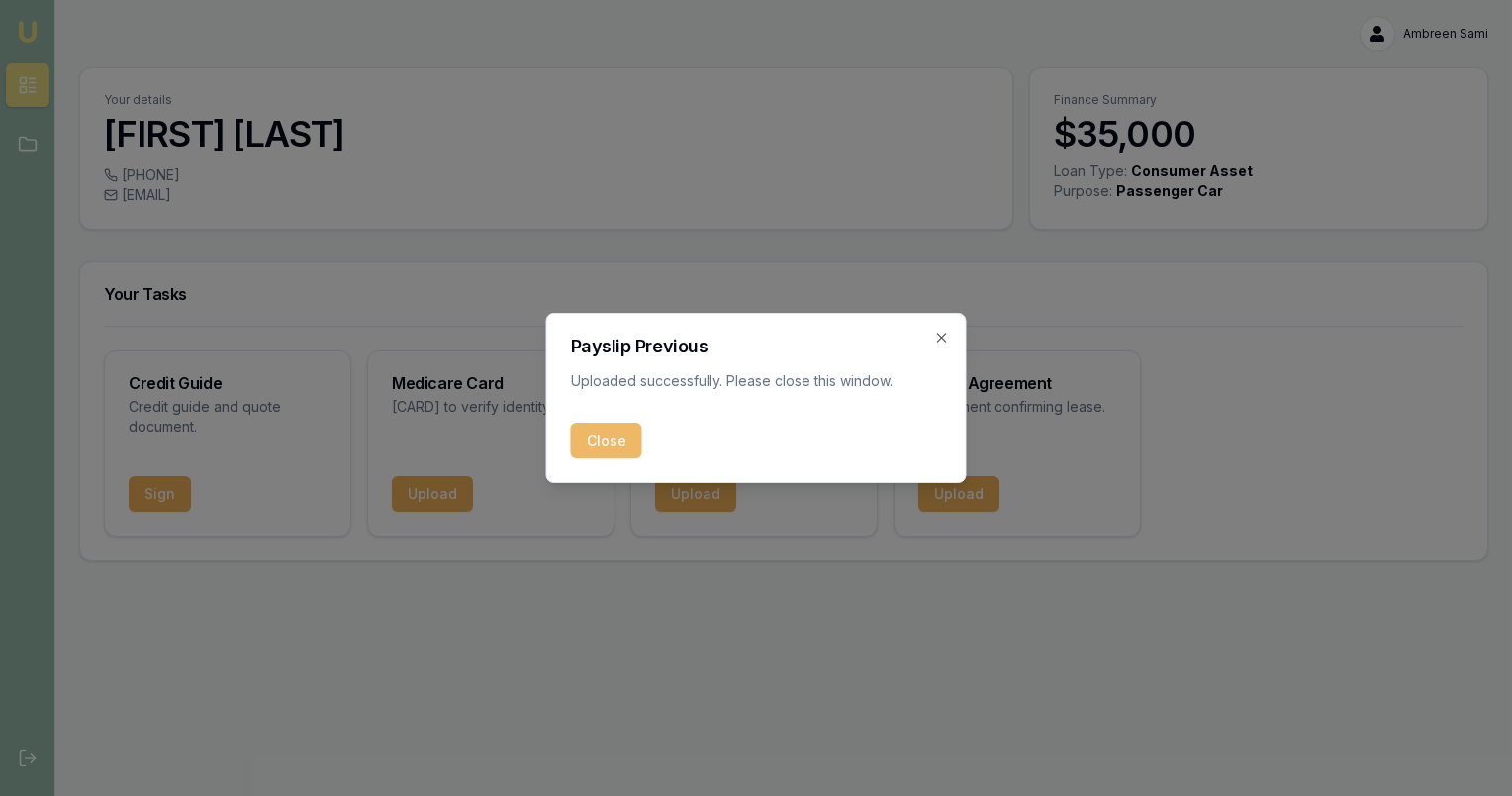 click on "Close" at bounding box center (607, 441) 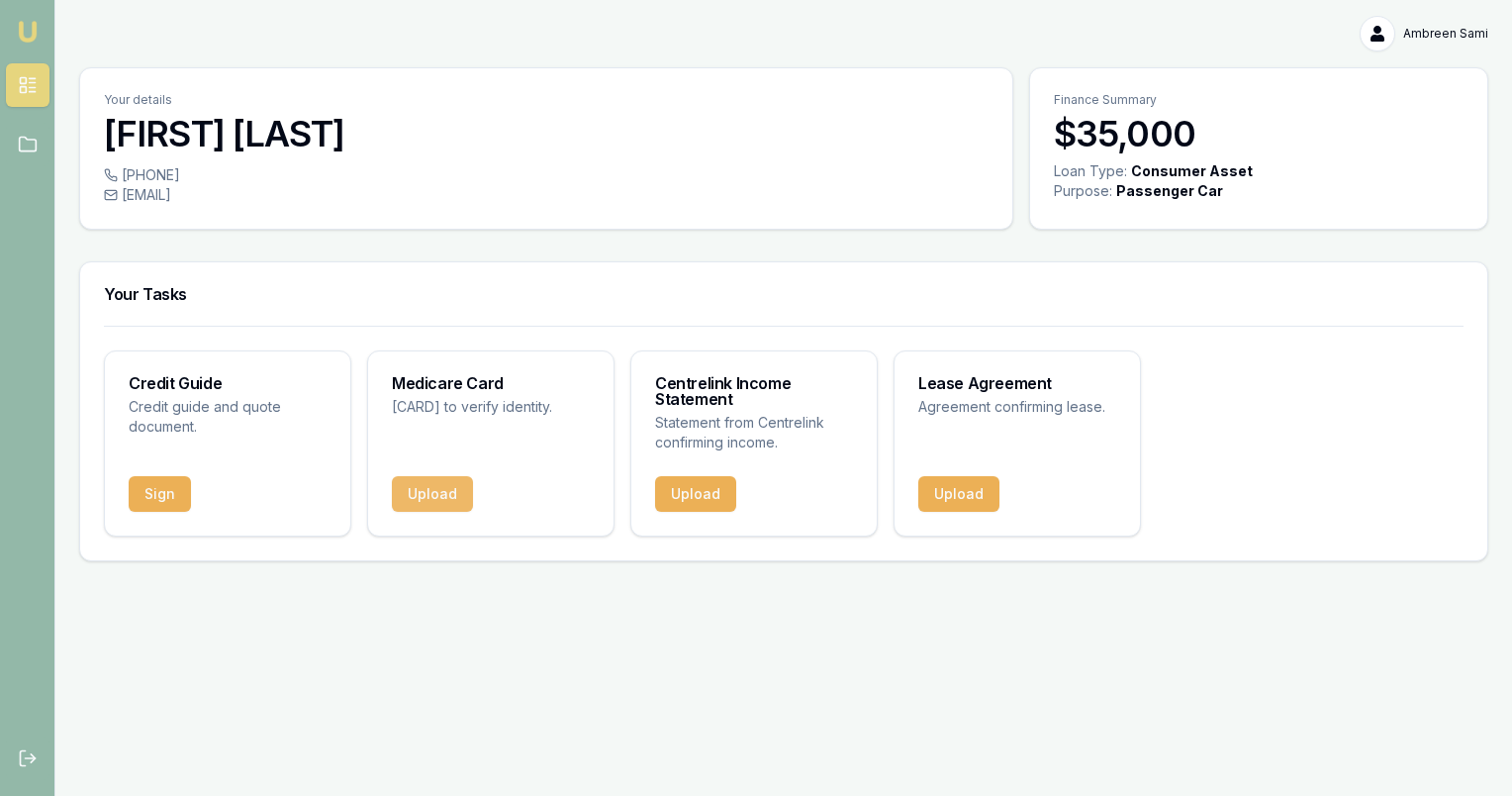 click on "Upload" at bounding box center [432, 494] 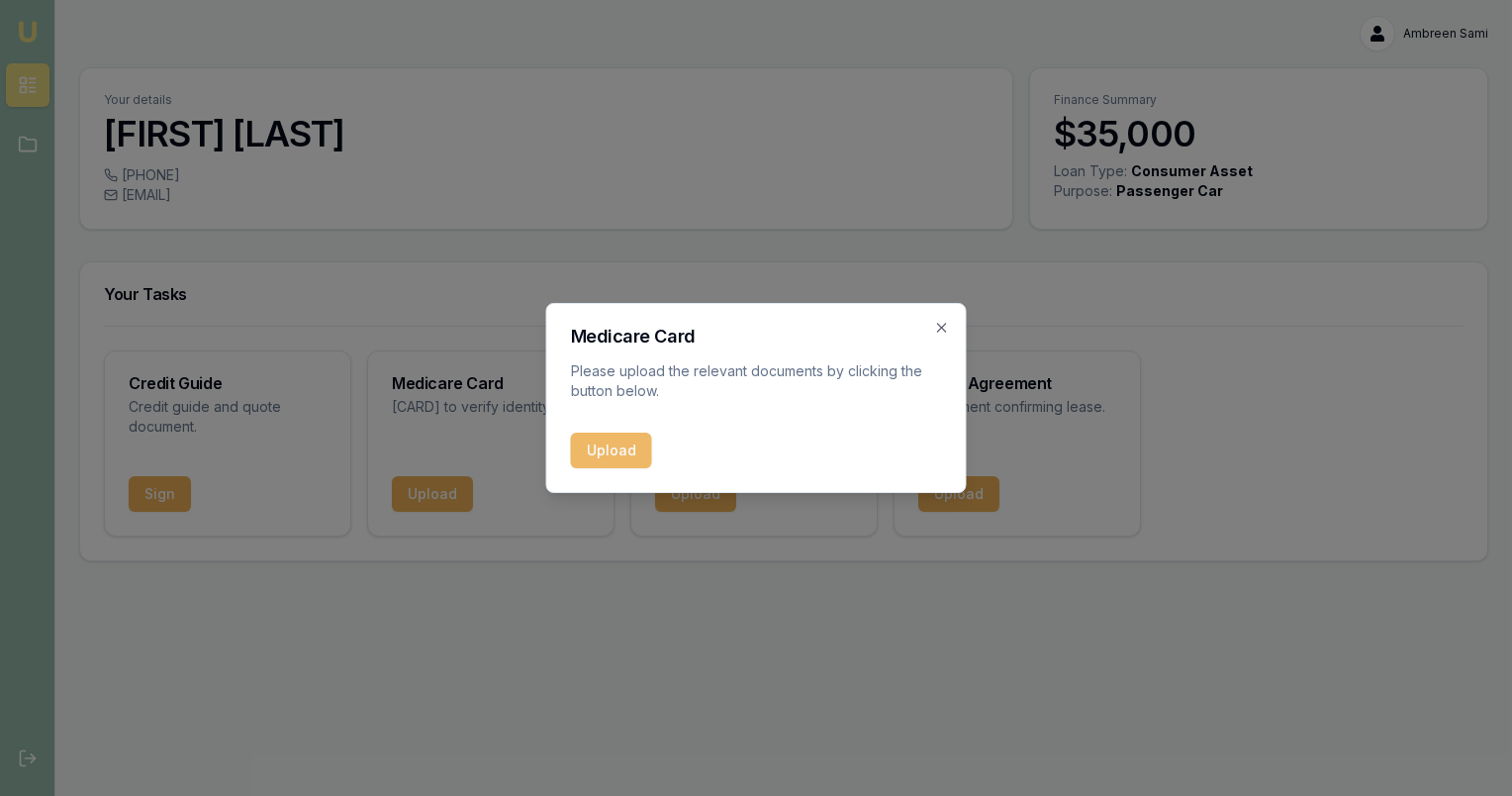 click on "Upload" at bounding box center (612, 450) 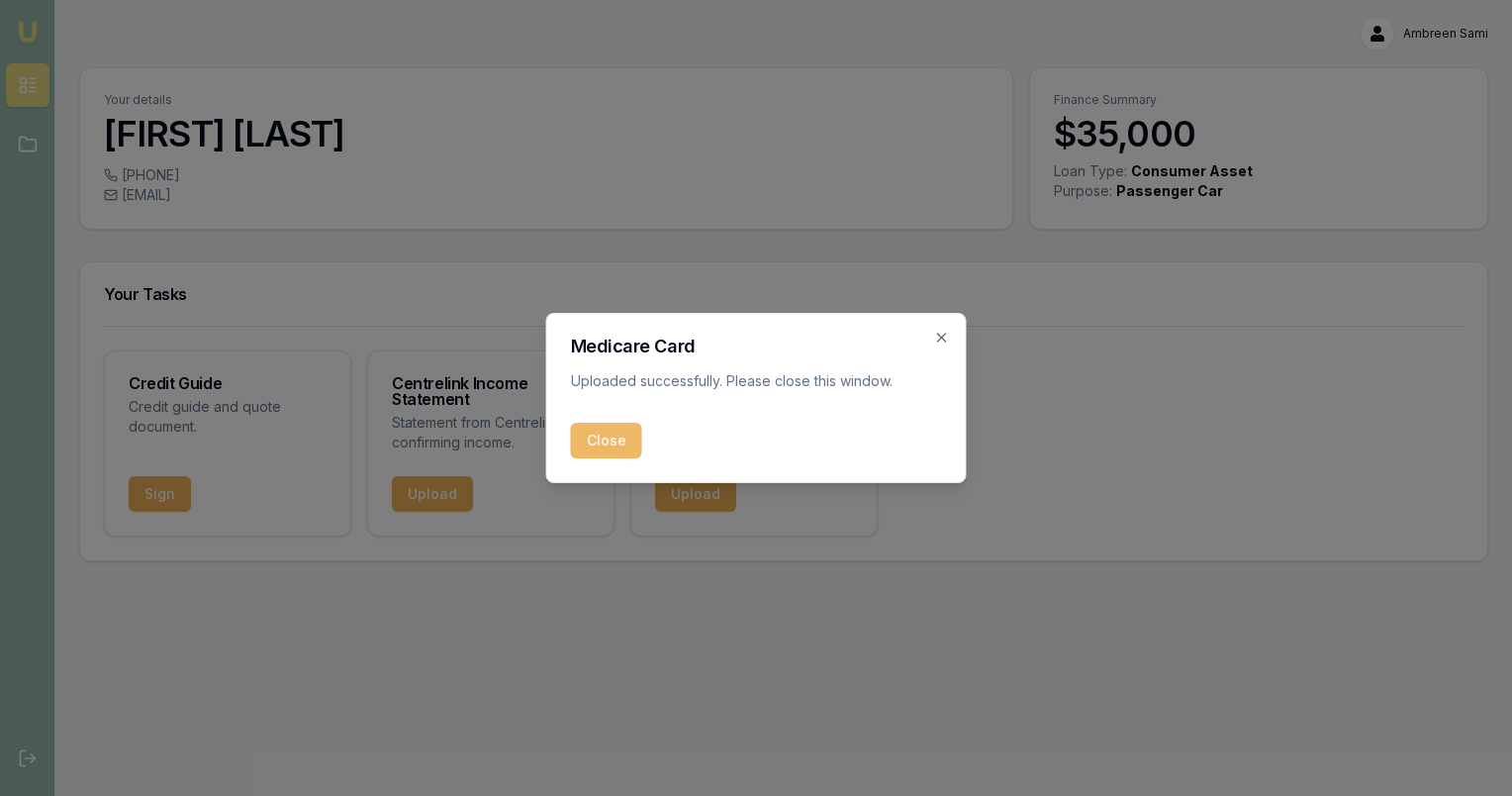 click on "Close" at bounding box center [607, 441] 